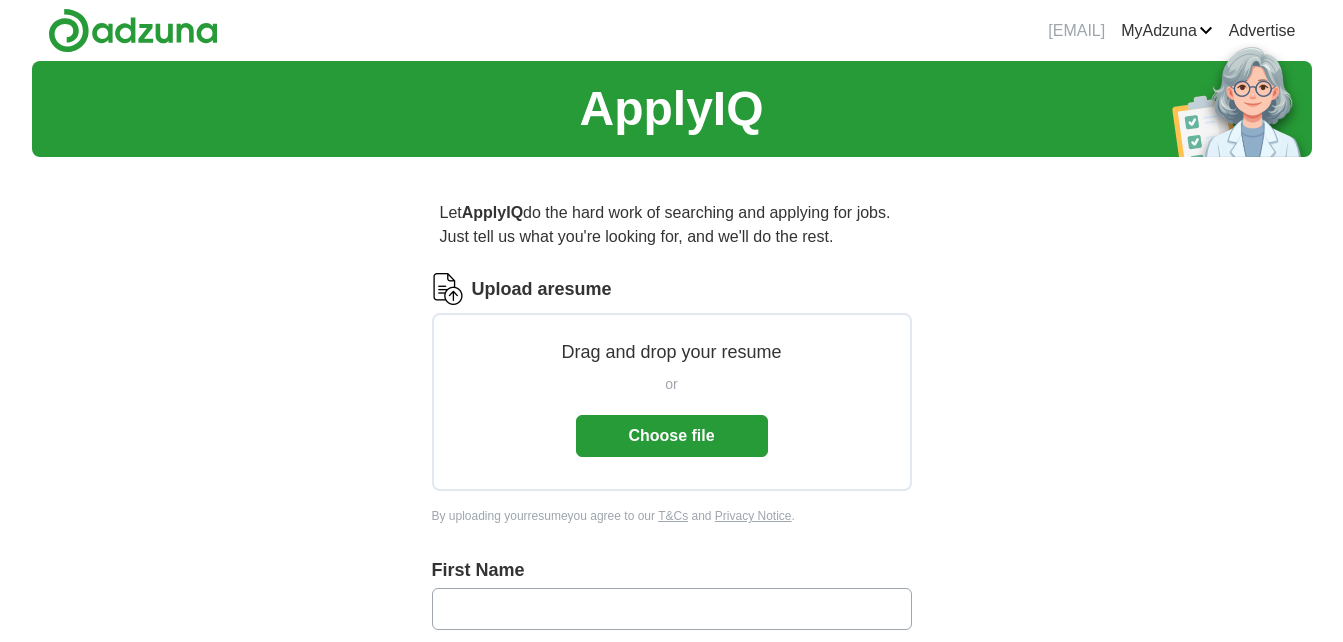 scroll, scrollTop: 0, scrollLeft: 0, axis: both 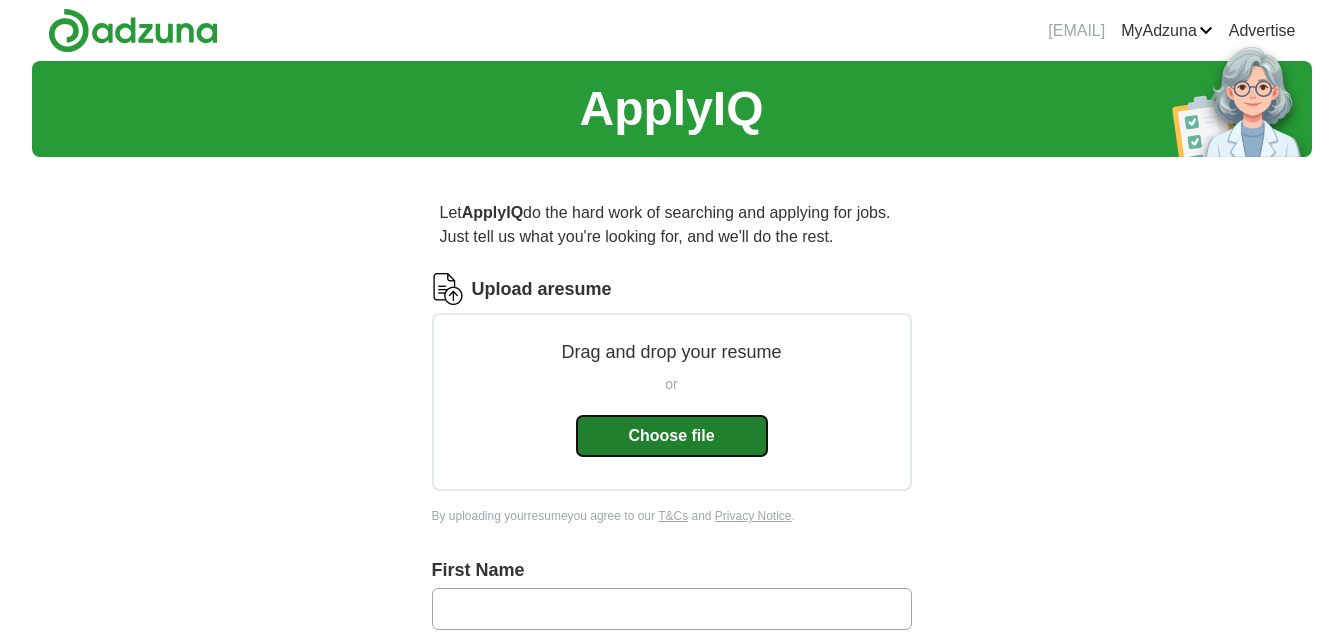 click on "Choose file" at bounding box center [672, 436] 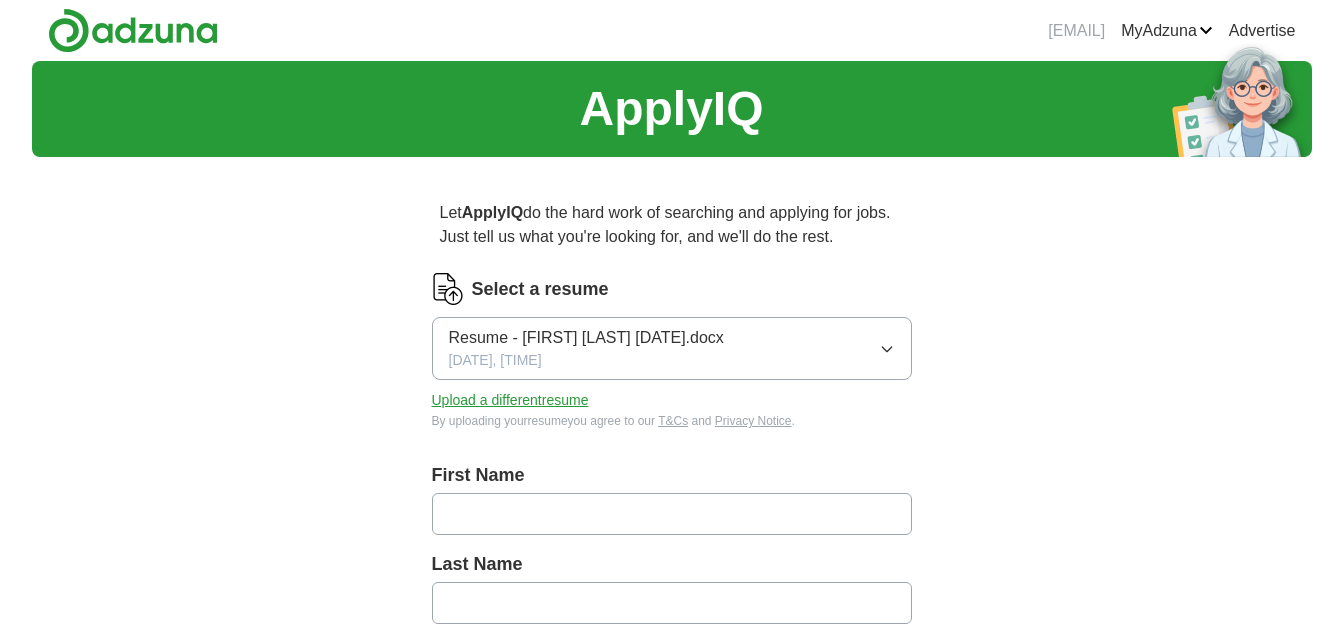 click at bounding box center [672, 514] 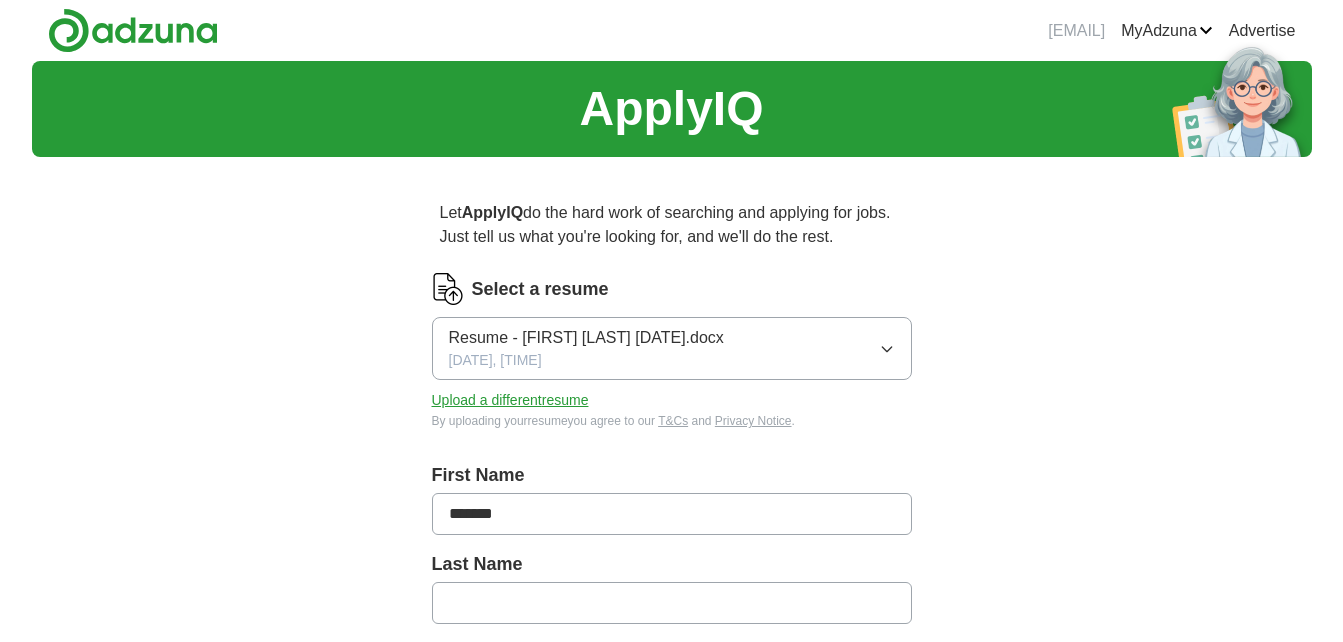 type on "********" 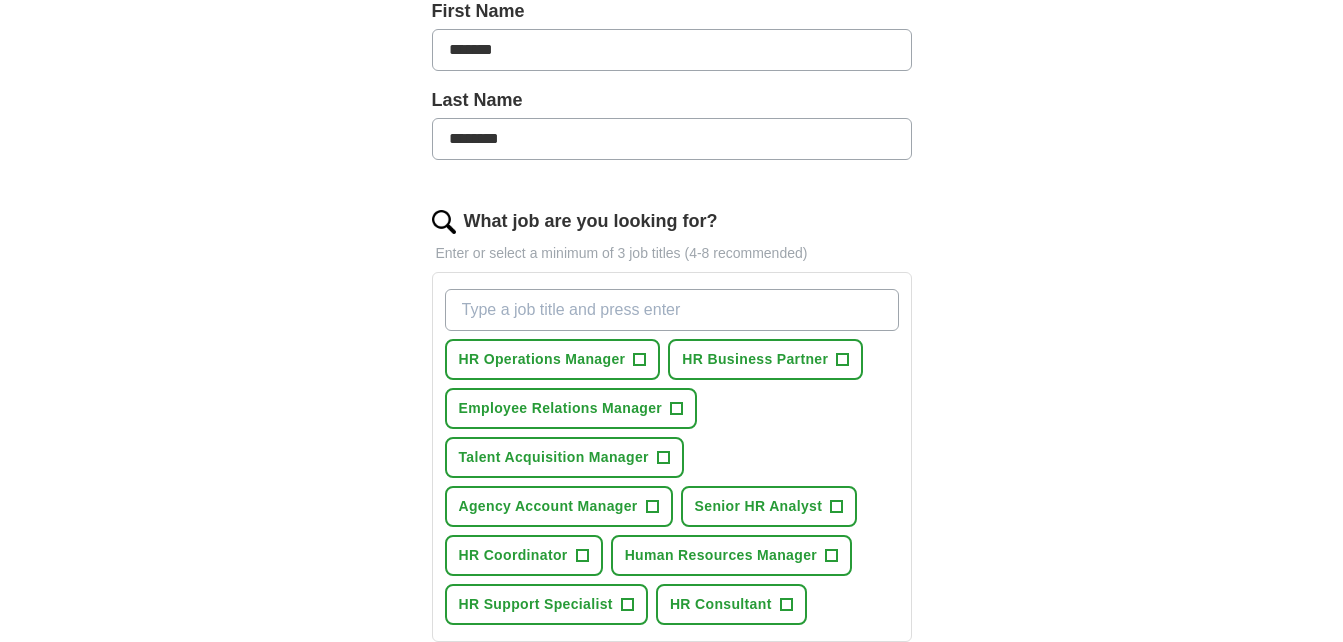 scroll, scrollTop: 500, scrollLeft: 0, axis: vertical 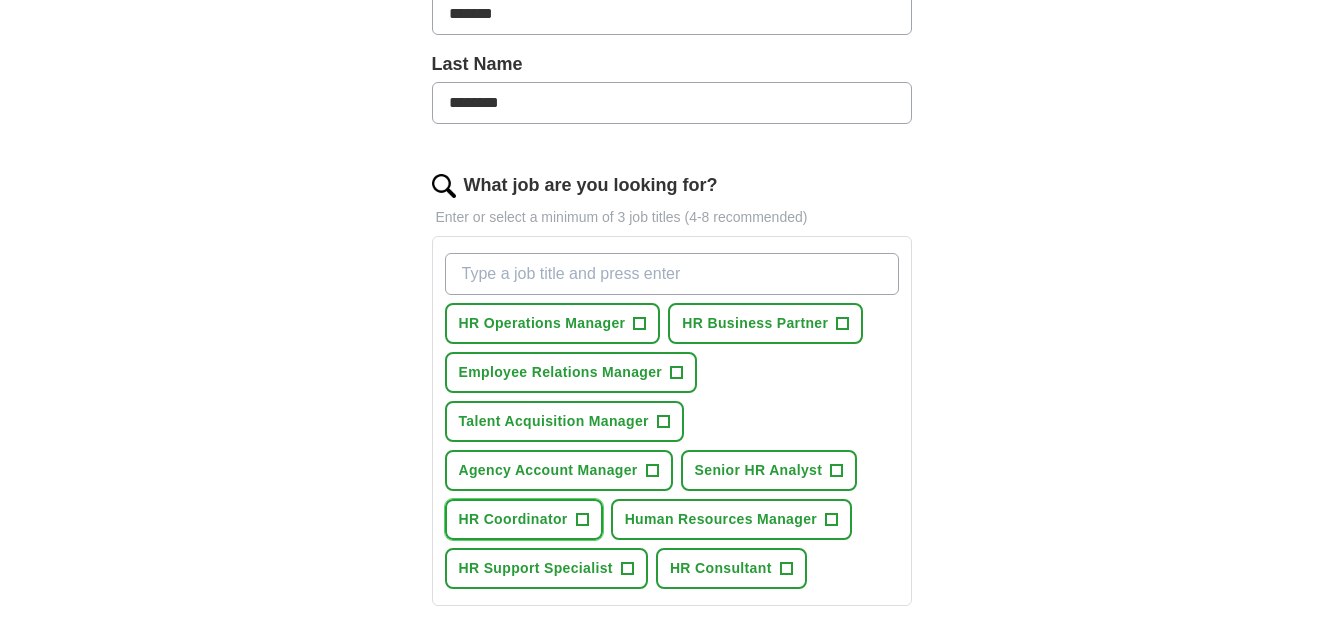click on "+" at bounding box center [582, 520] 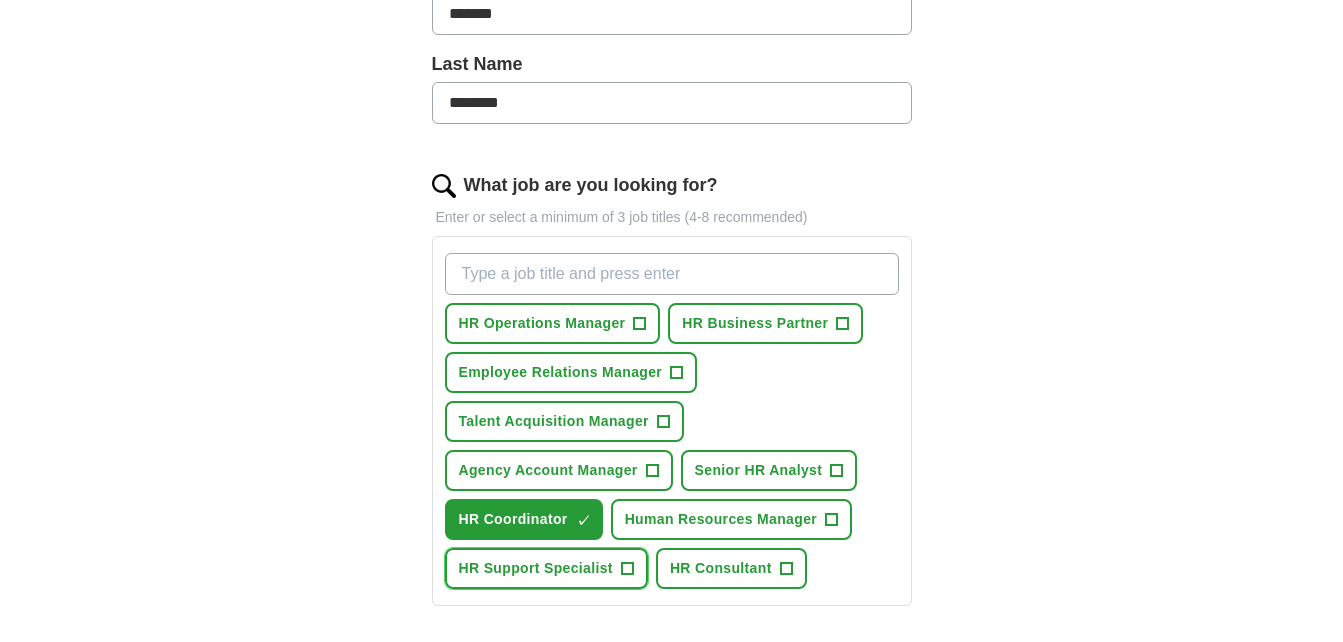 click on "+" at bounding box center (627, 569) 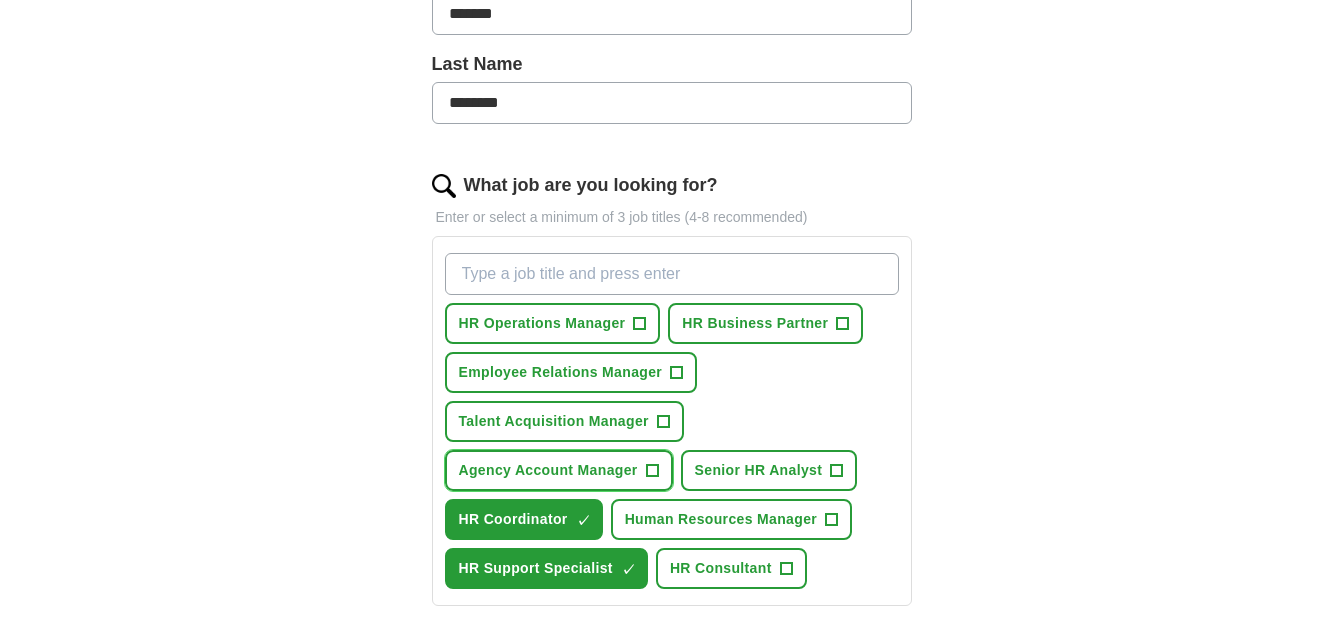 click on "+" at bounding box center [652, 471] 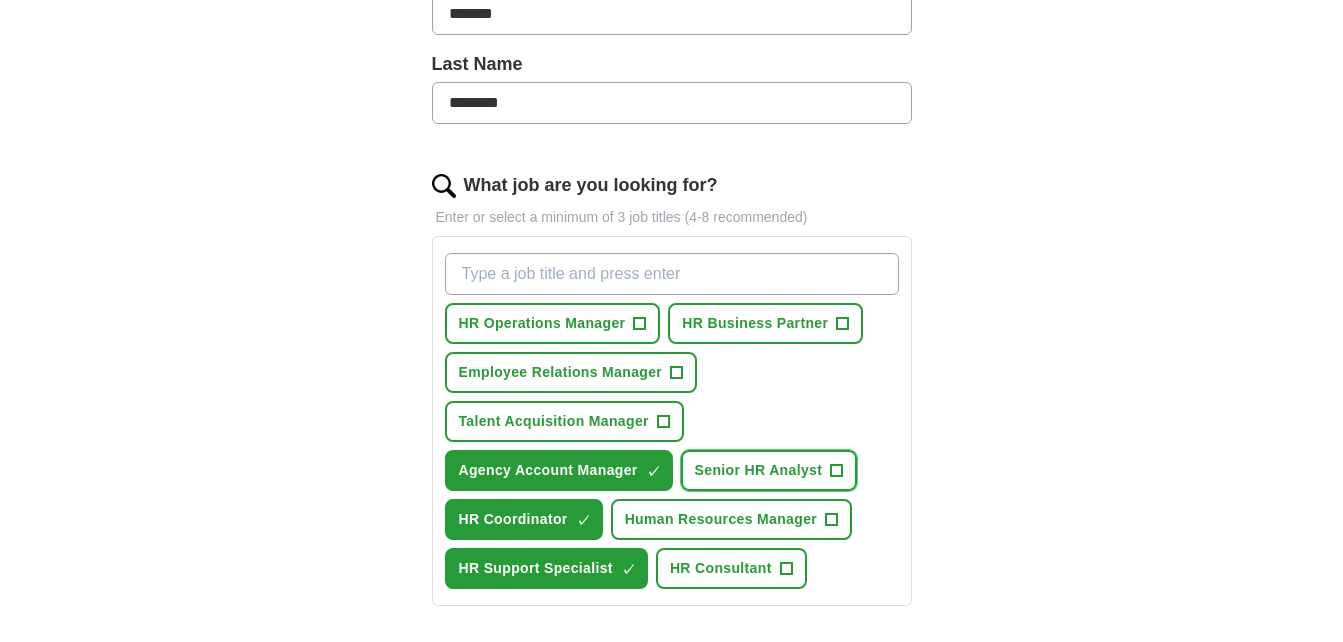 click on "+" at bounding box center [837, 471] 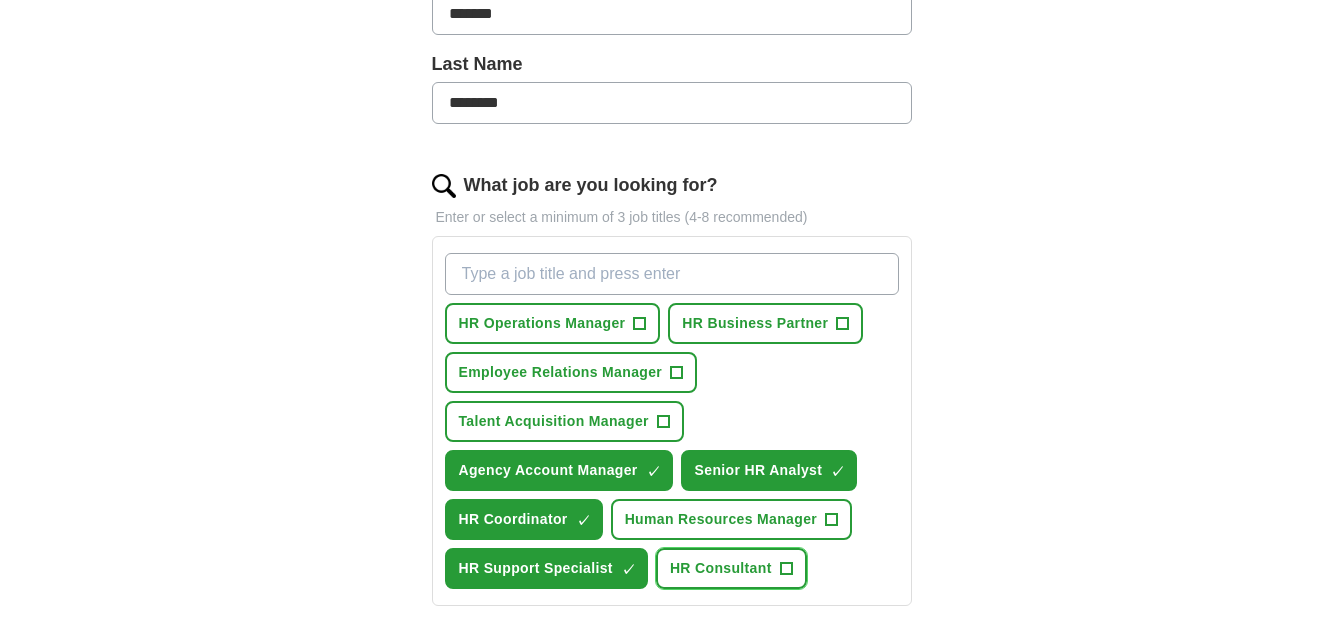 click on "+" at bounding box center (786, 569) 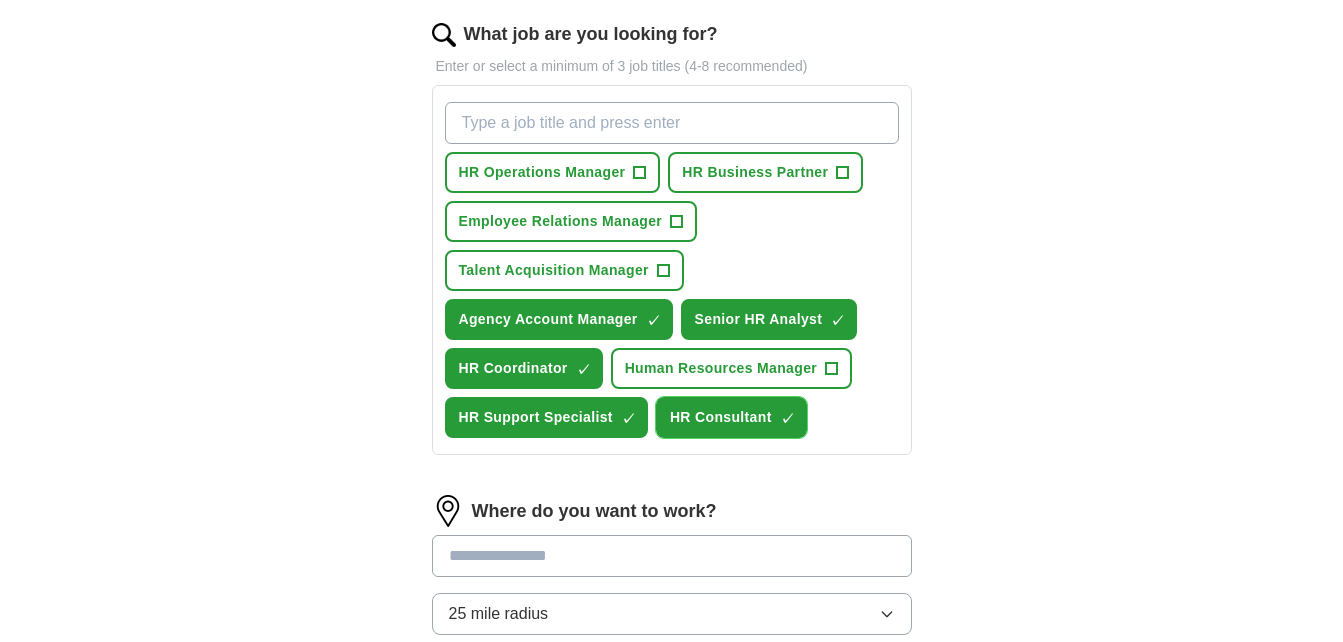 scroll, scrollTop: 700, scrollLeft: 0, axis: vertical 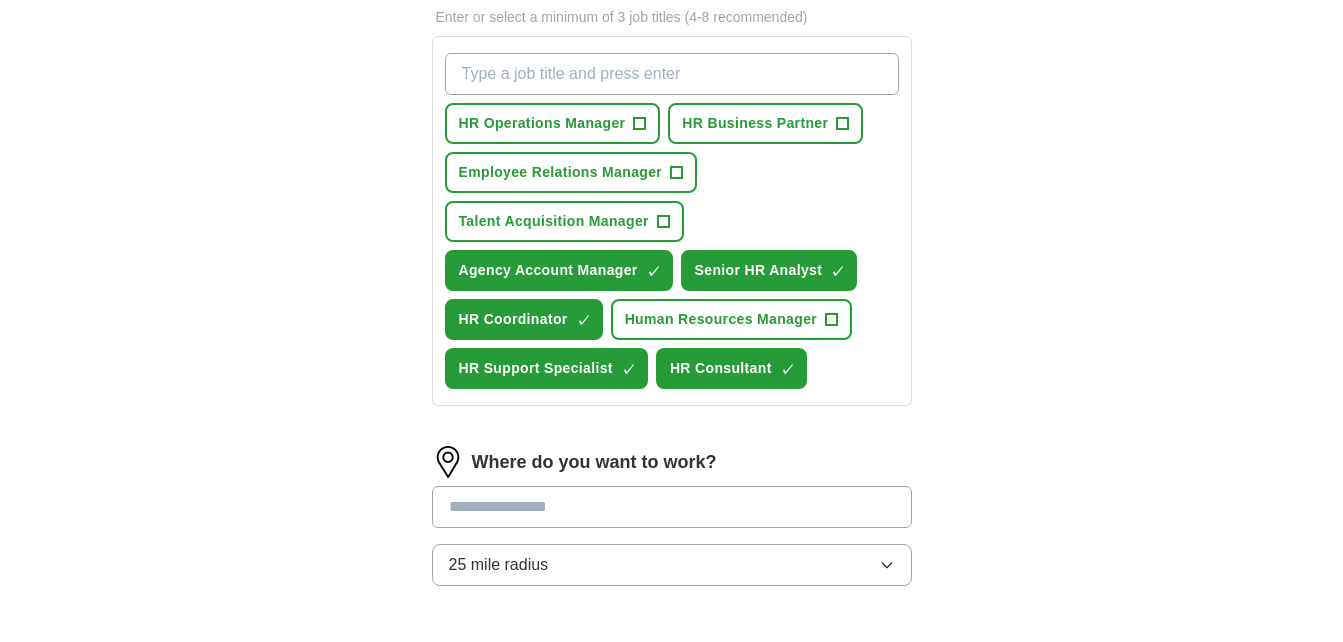 click at bounding box center (672, 507) 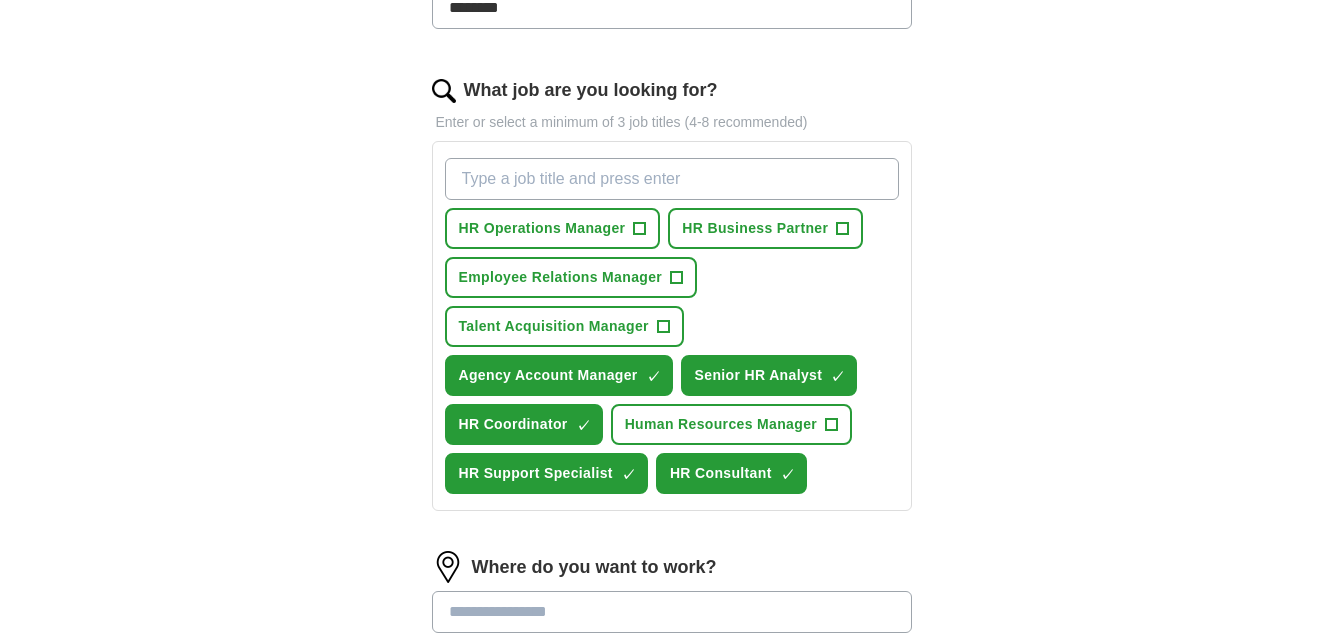 scroll, scrollTop: 639, scrollLeft: 0, axis: vertical 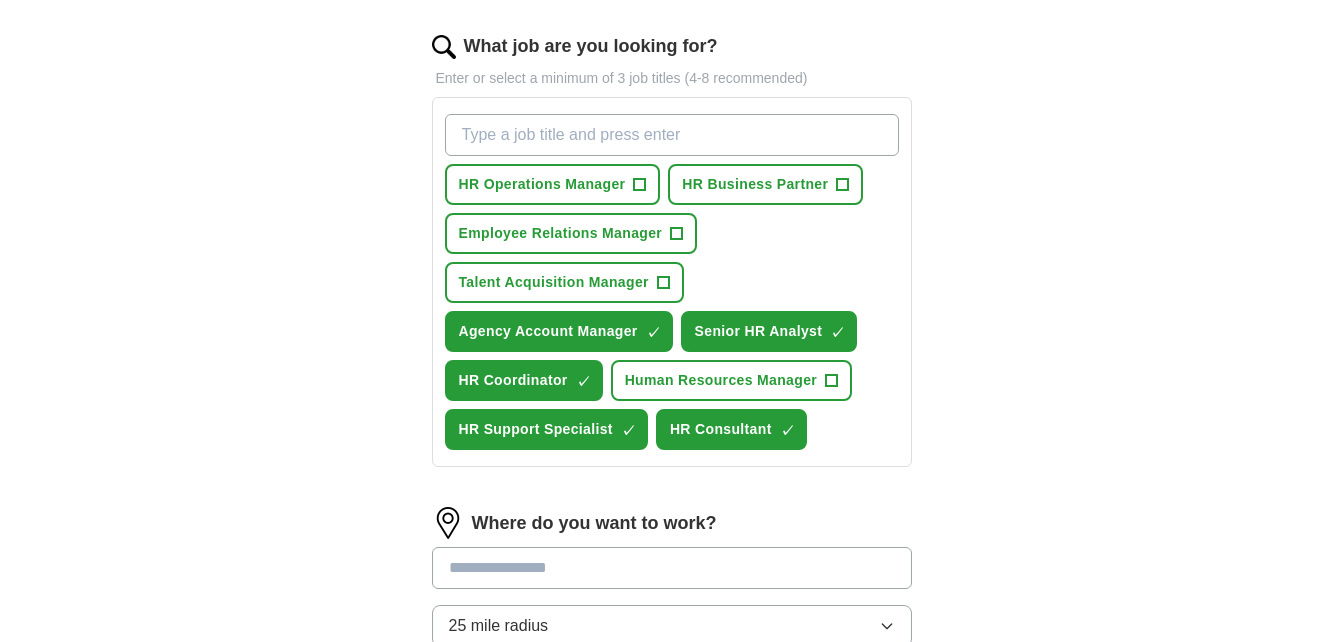 click on "What job are you looking for?" at bounding box center [672, 135] 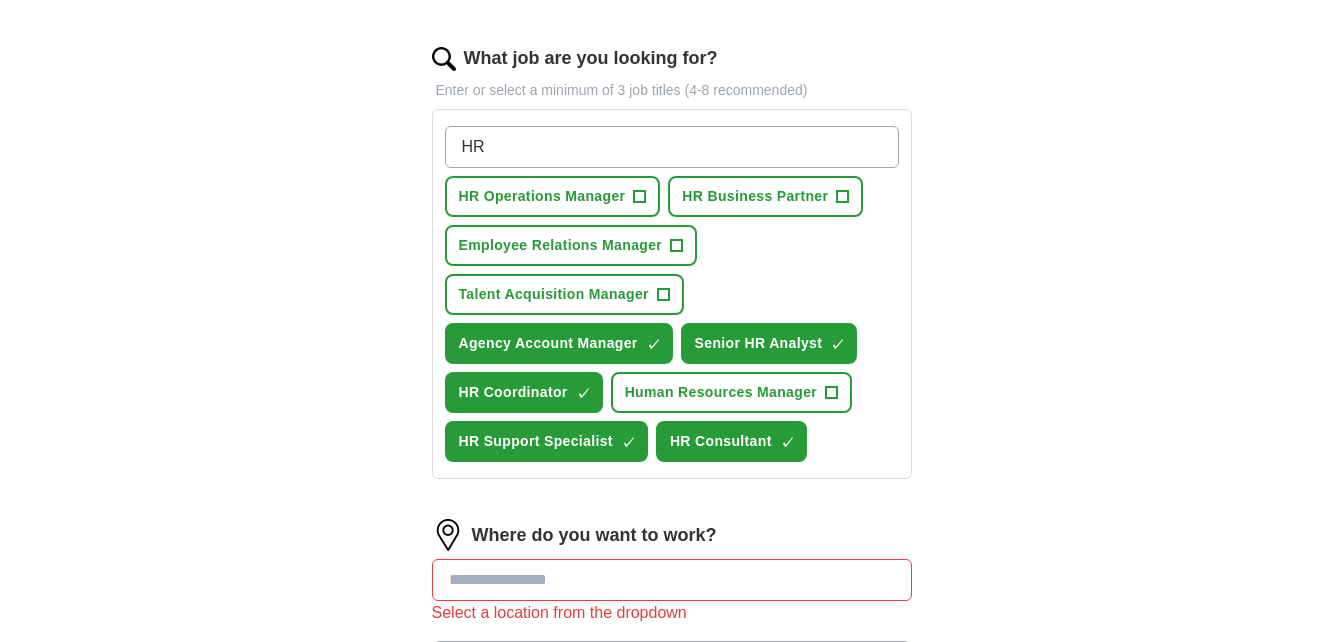 scroll, scrollTop: 543, scrollLeft: 0, axis: vertical 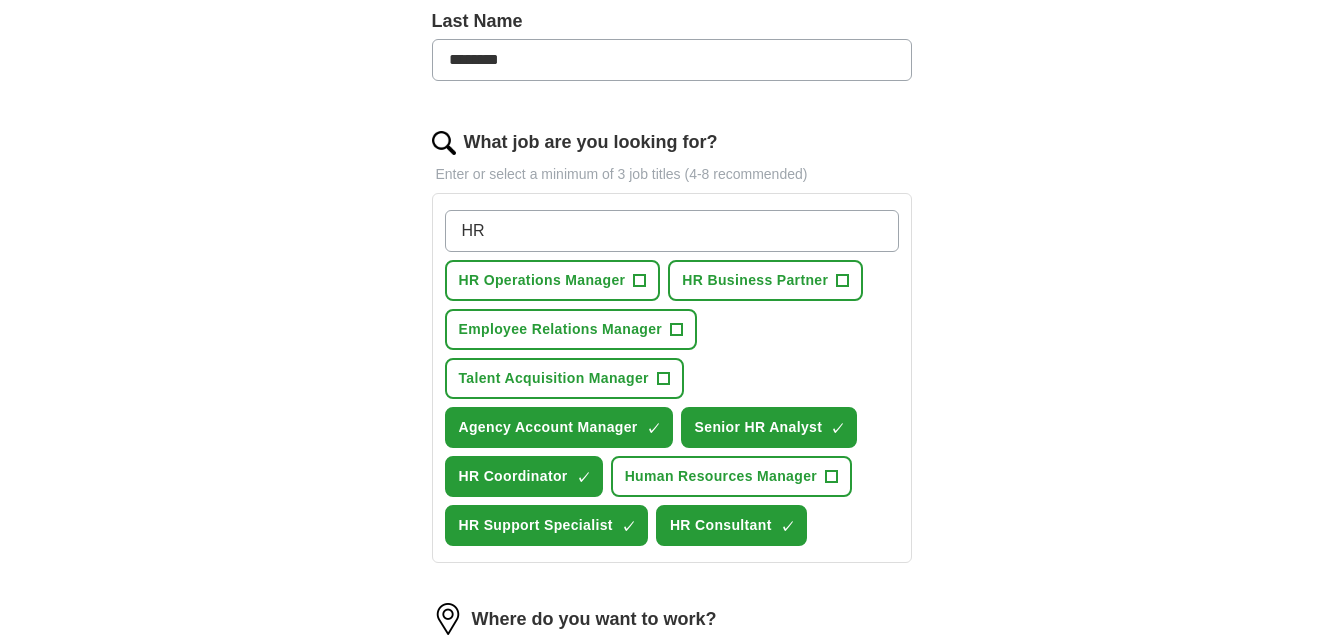 click on "HR" at bounding box center (672, 231) 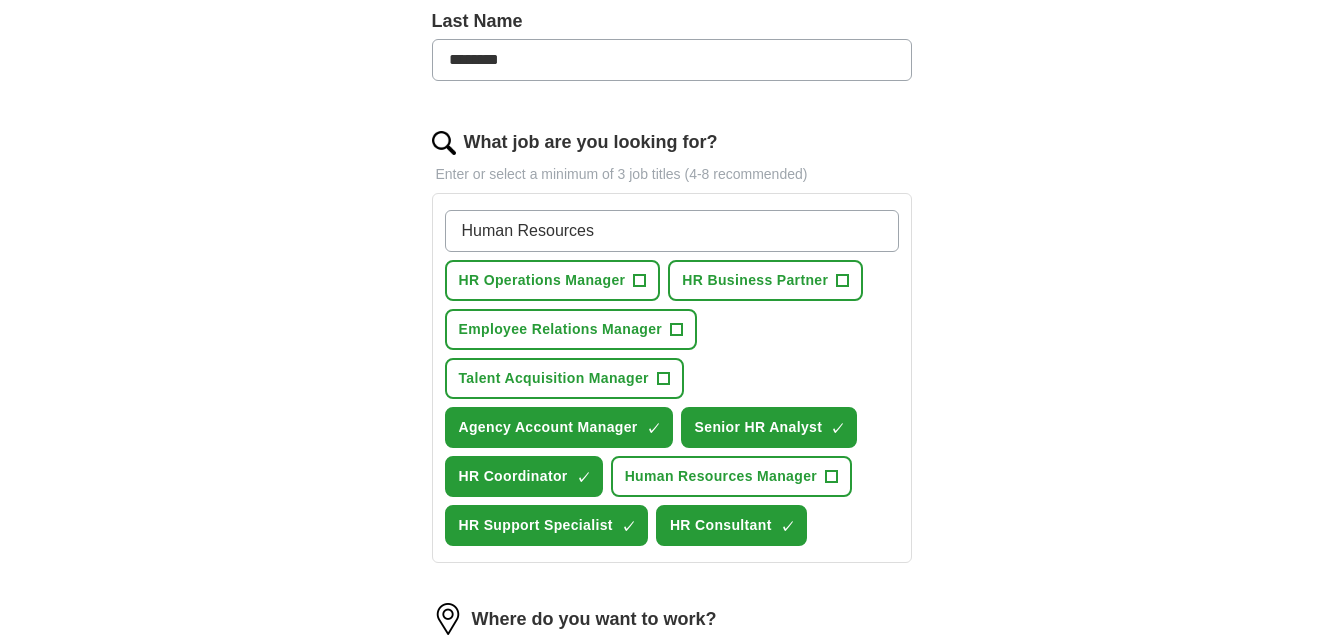type on "Human Resources" 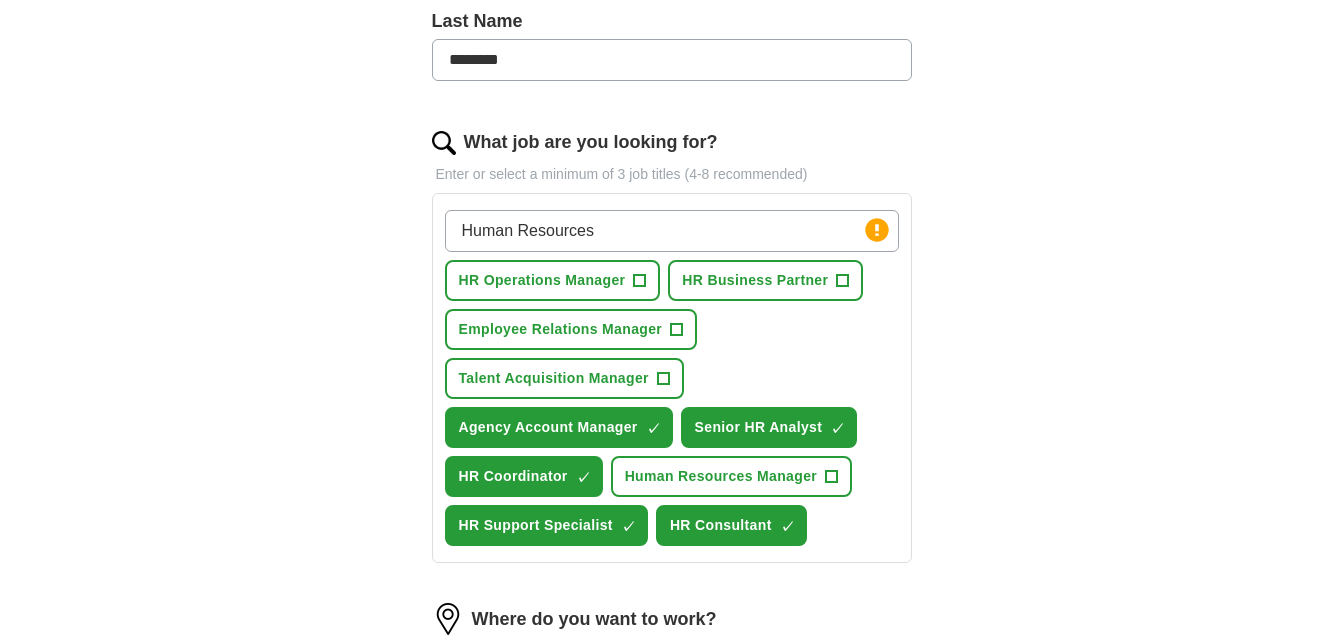 click on "Resume - [FIRST] [LAST] [DATE].docx" at bounding box center [672, 226] 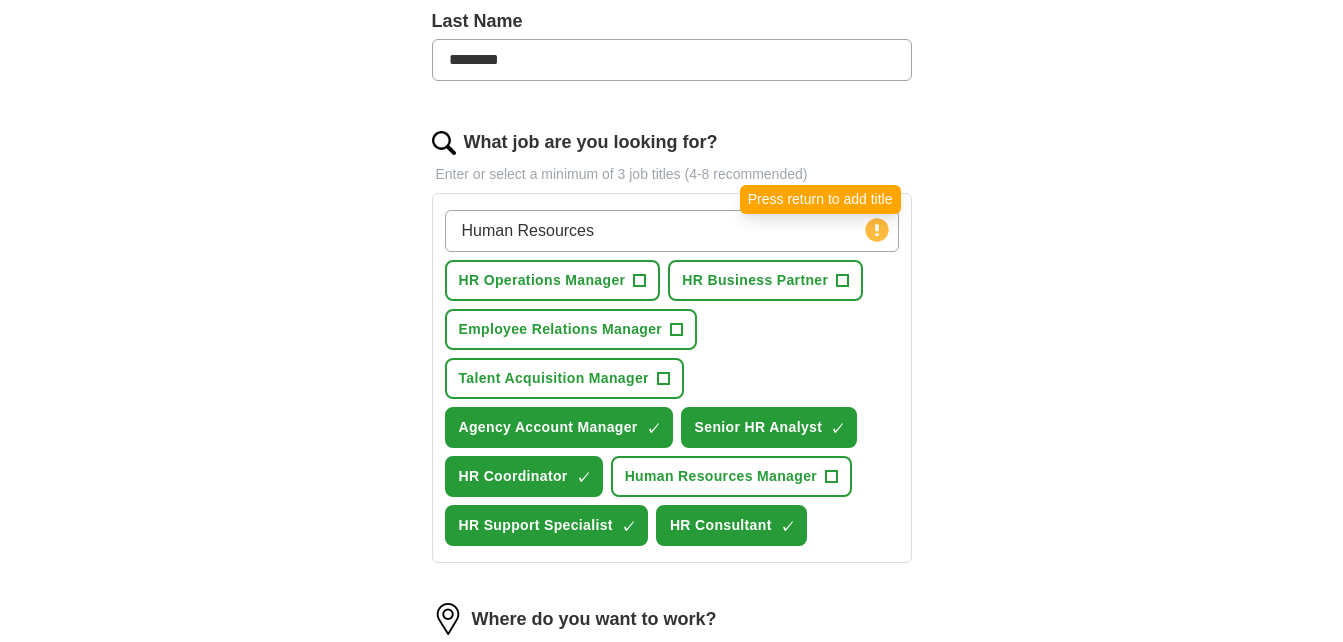 click 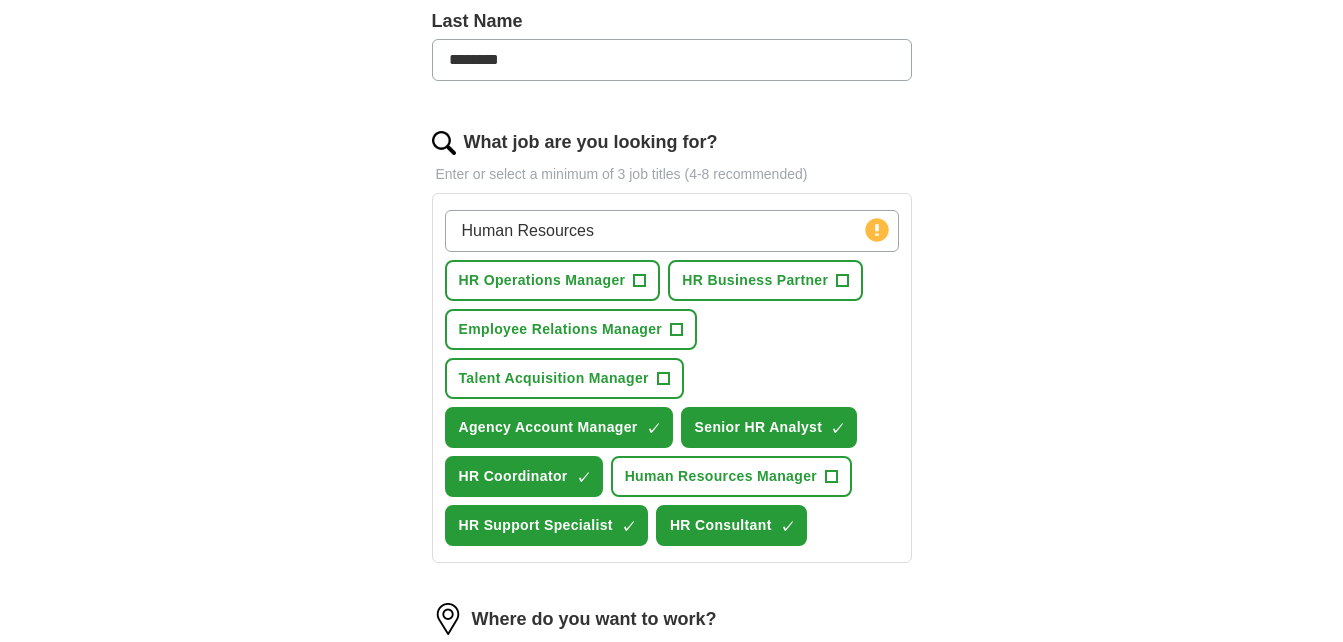 click 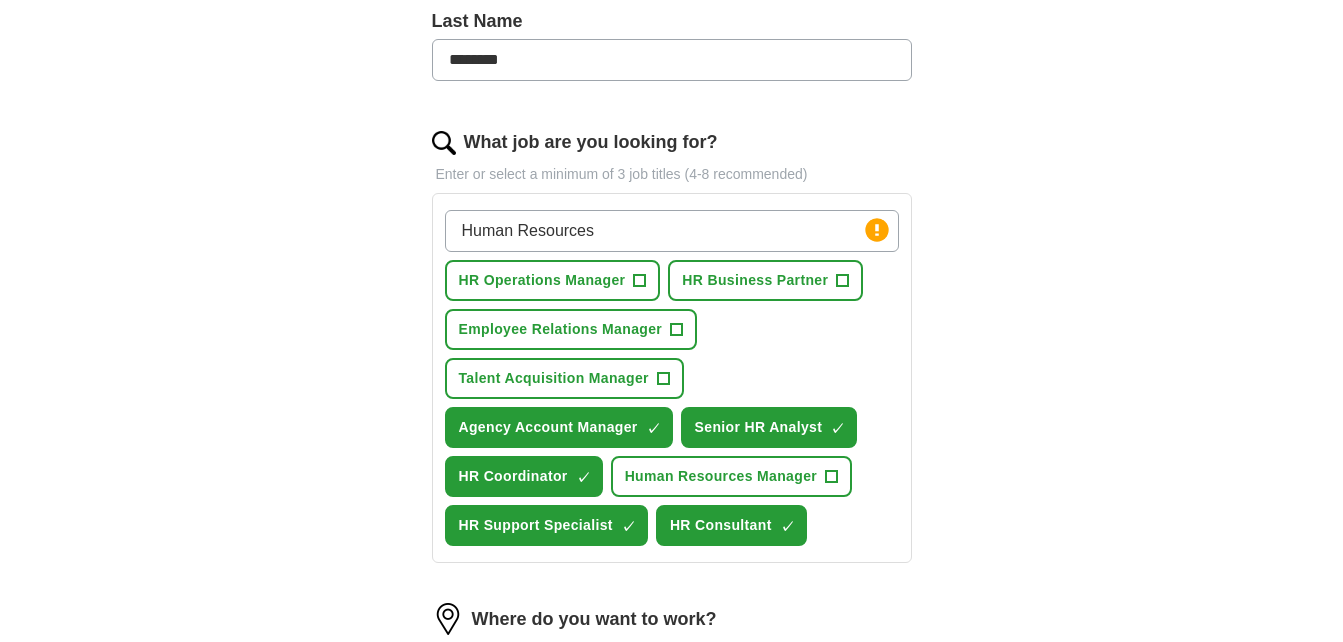 click on "Human Resources" at bounding box center [672, 231] 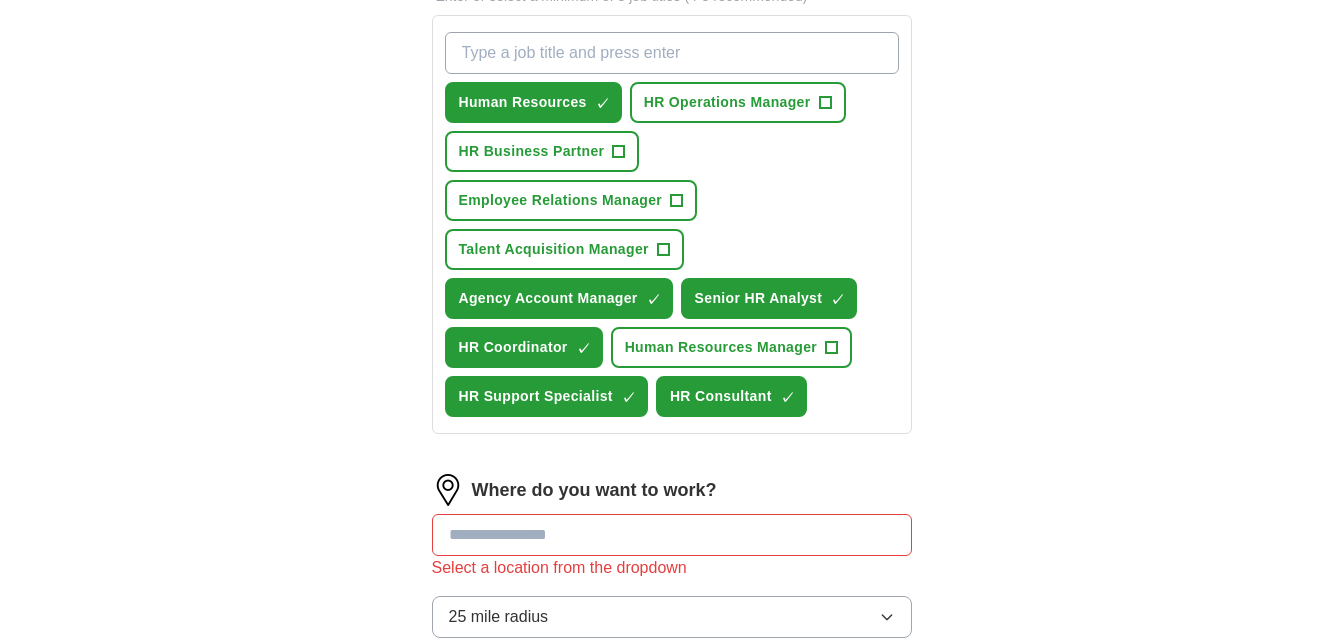 scroll, scrollTop: 543, scrollLeft: 0, axis: vertical 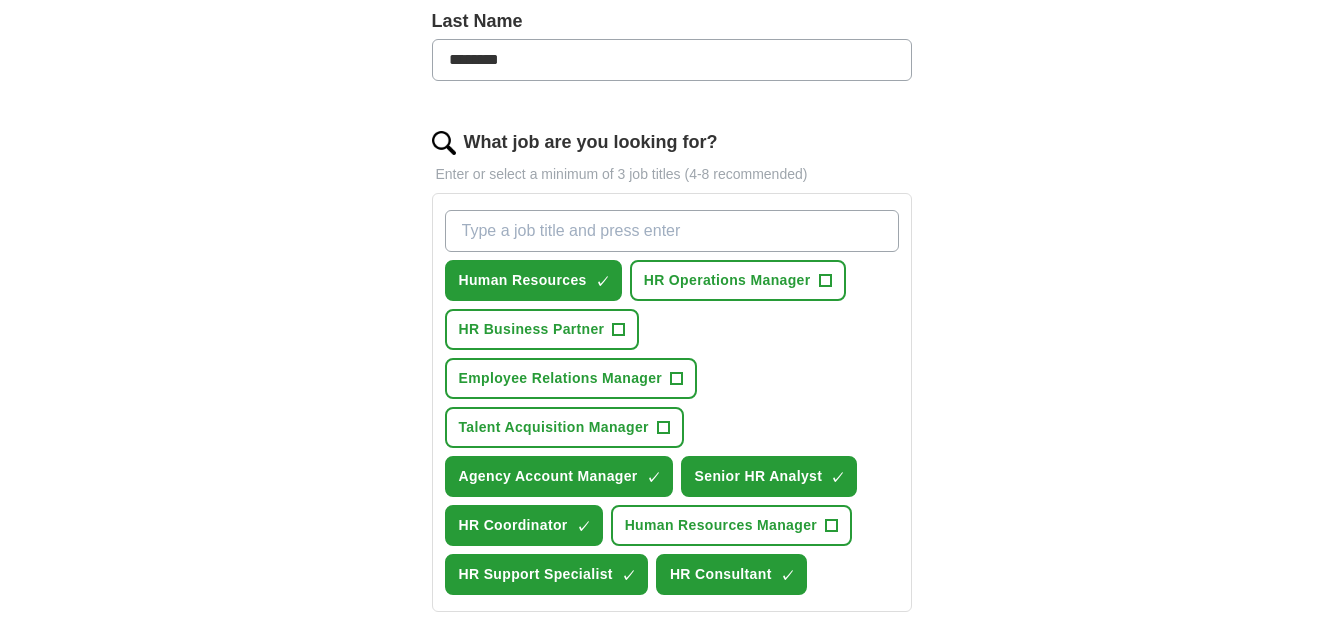 click on "What job are you looking for?" at bounding box center (672, 231) 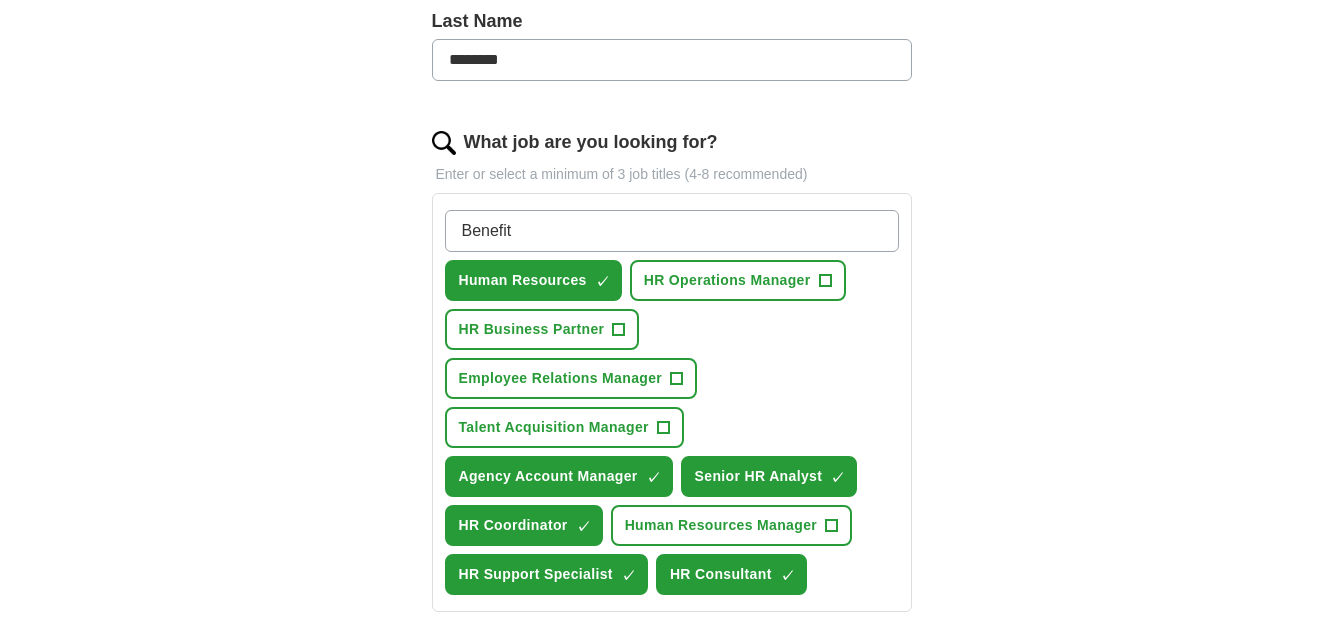 type on "Benefits" 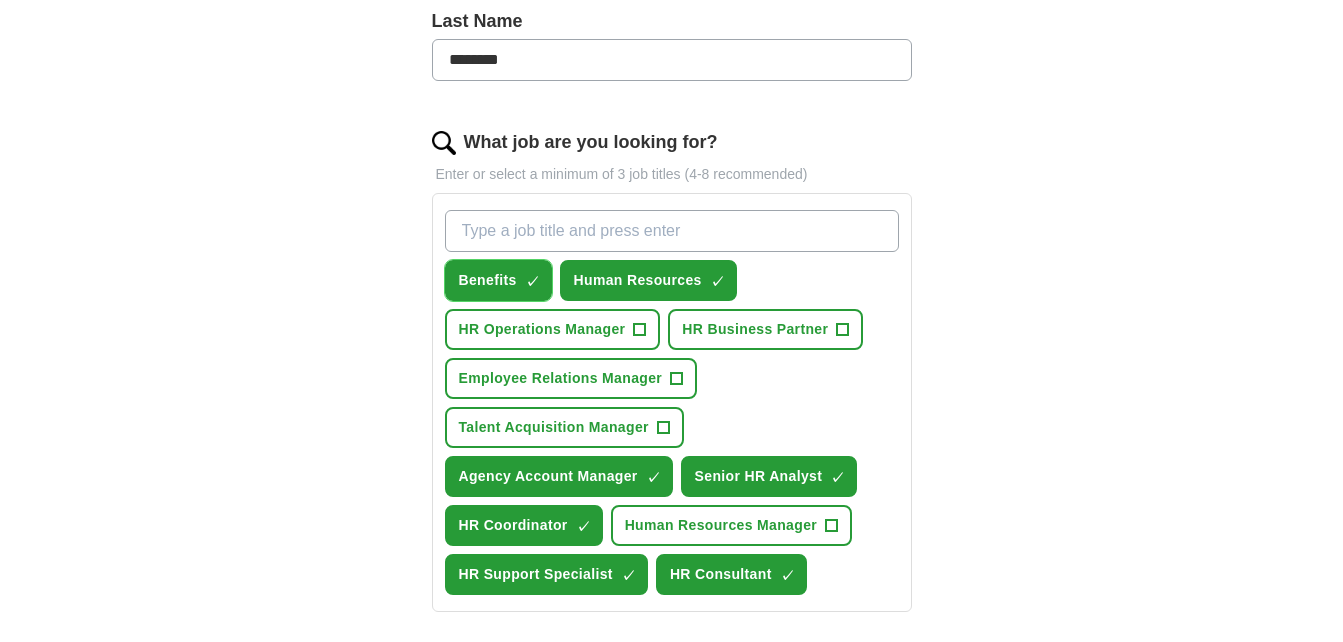 click on "×" at bounding box center [0, 0] 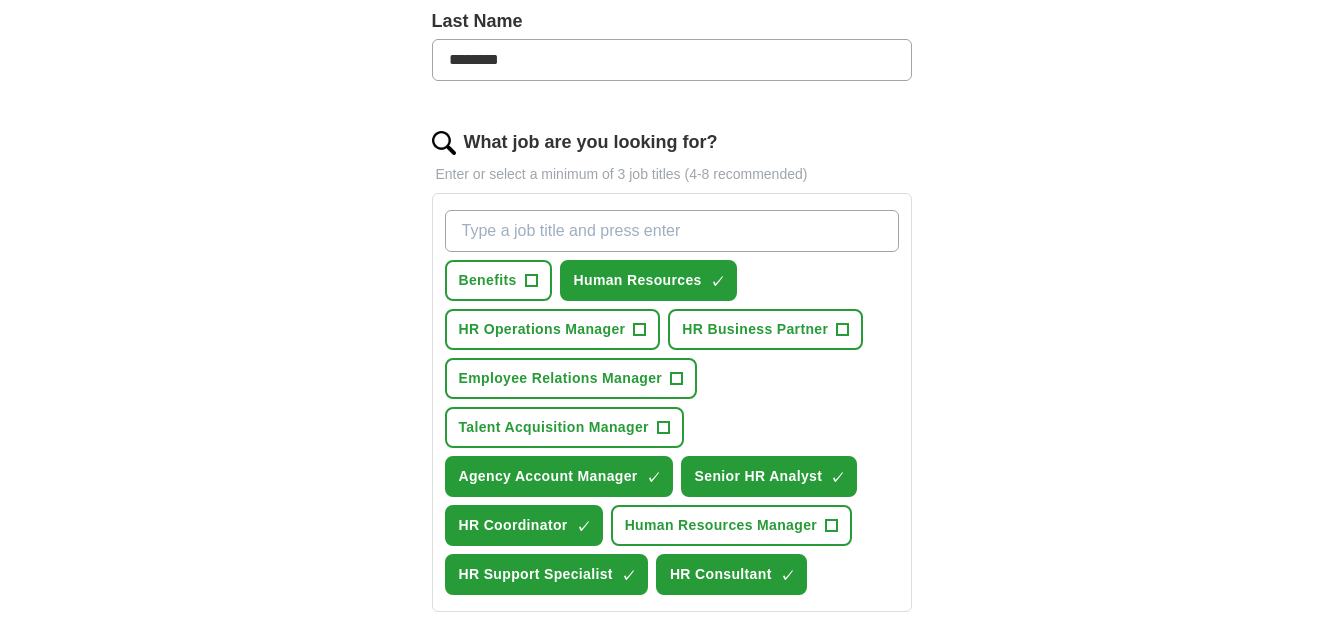 click on "What job are you looking for?" at bounding box center (672, 231) 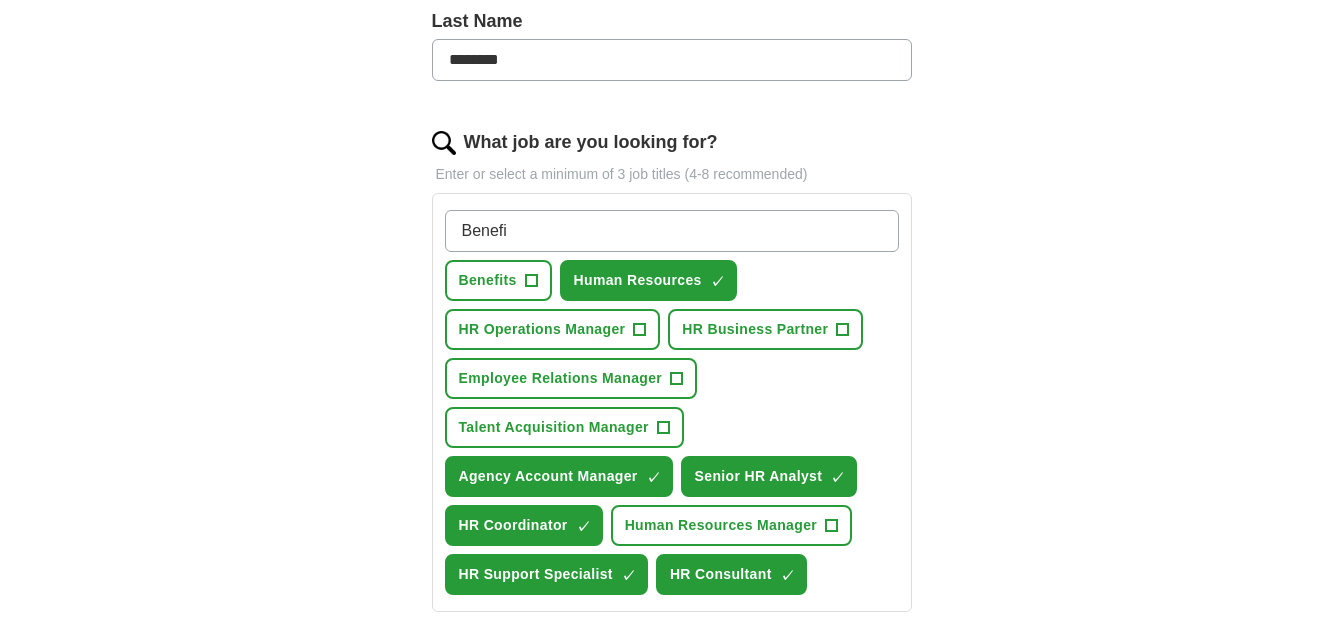 type on "Benefit" 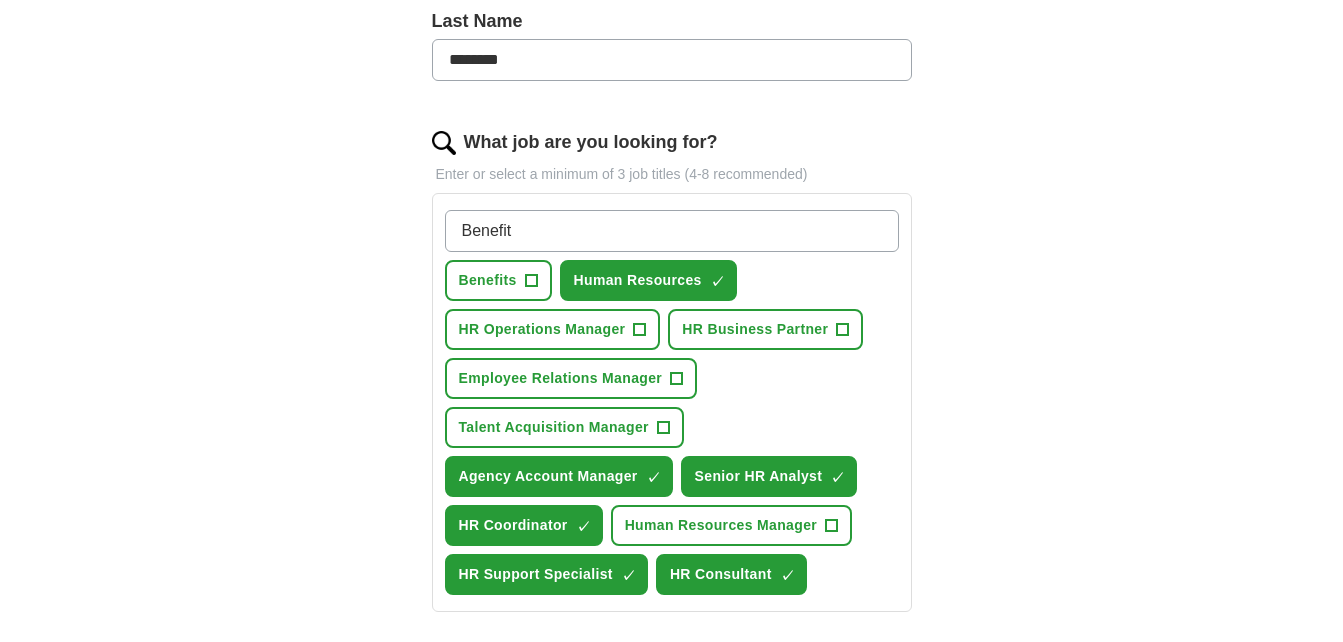 click on "Benefit" at bounding box center [672, 231] 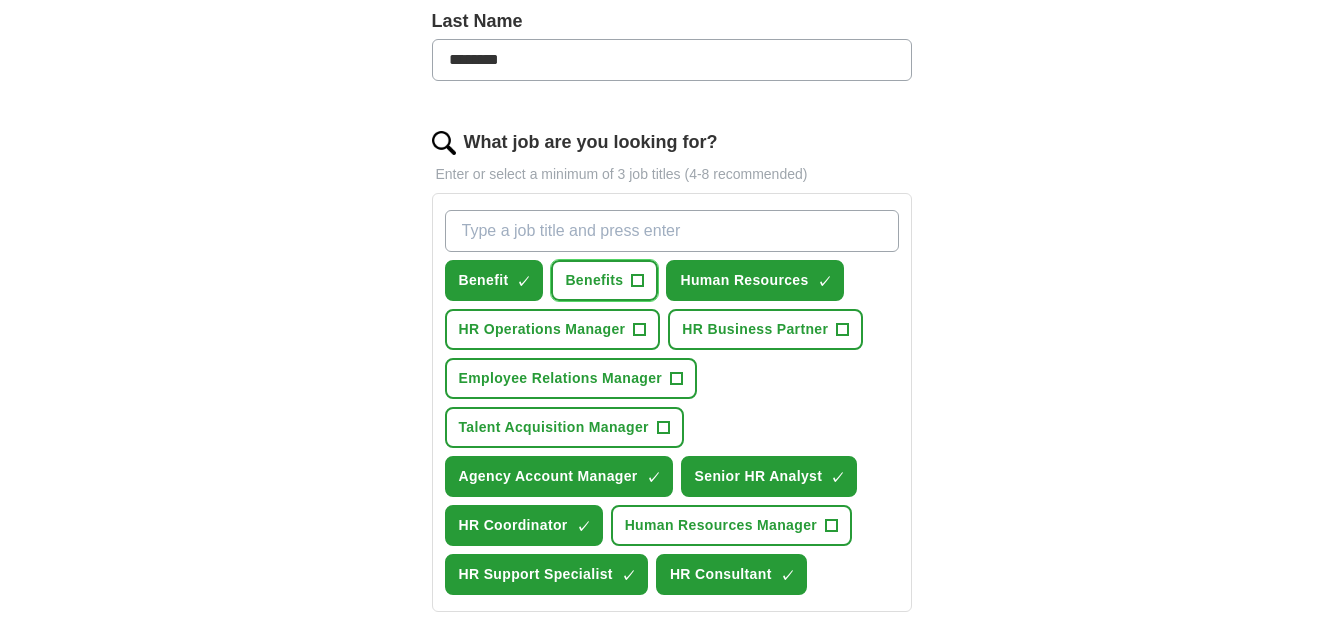 click on "+" at bounding box center [638, 281] 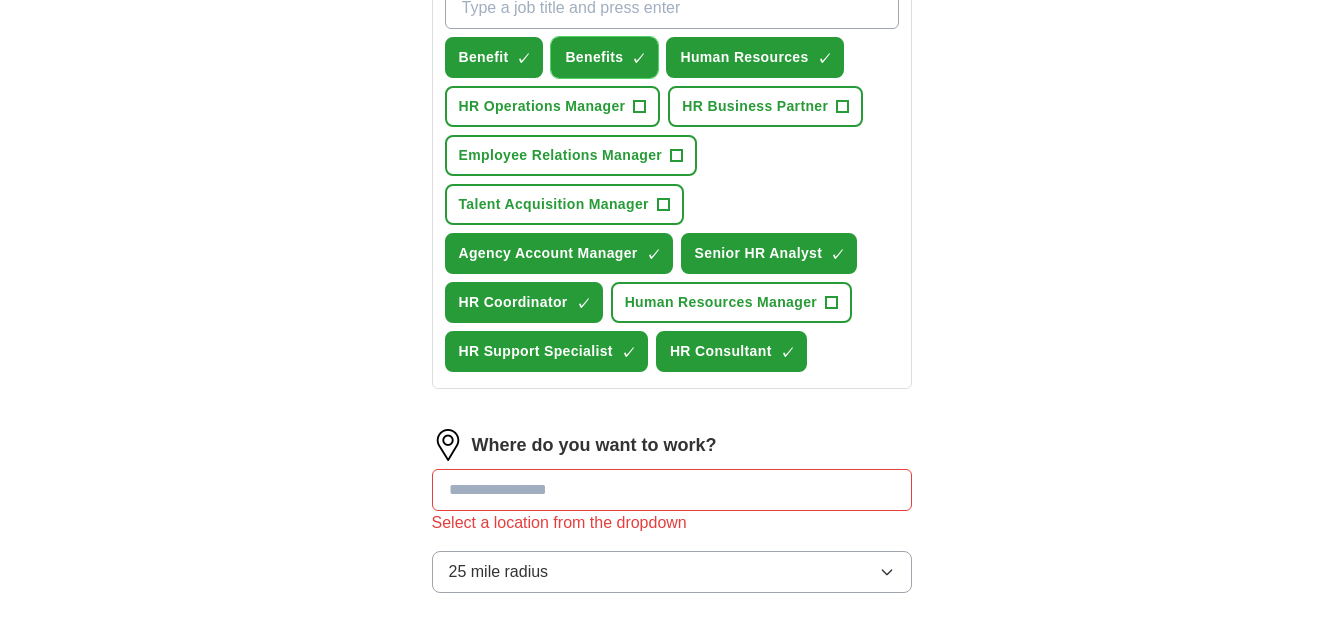 scroll, scrollTop: 843, scrollLeft: 0, axis: vertical 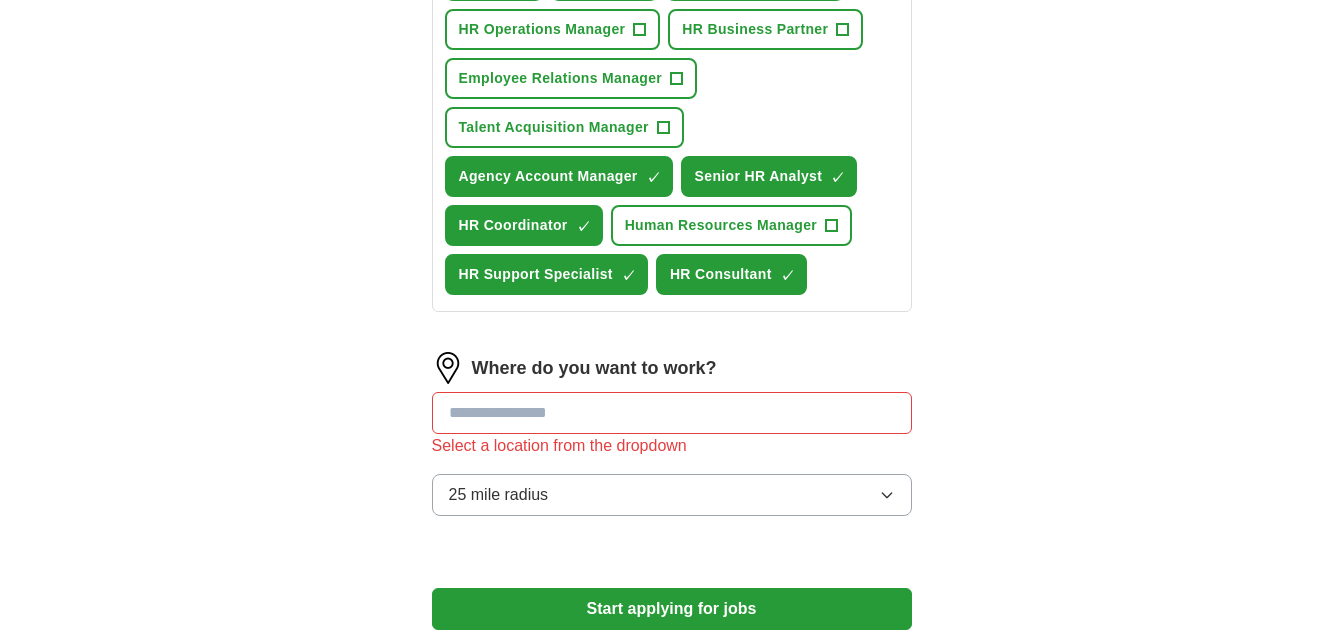 click at bounding box center [672, 413] 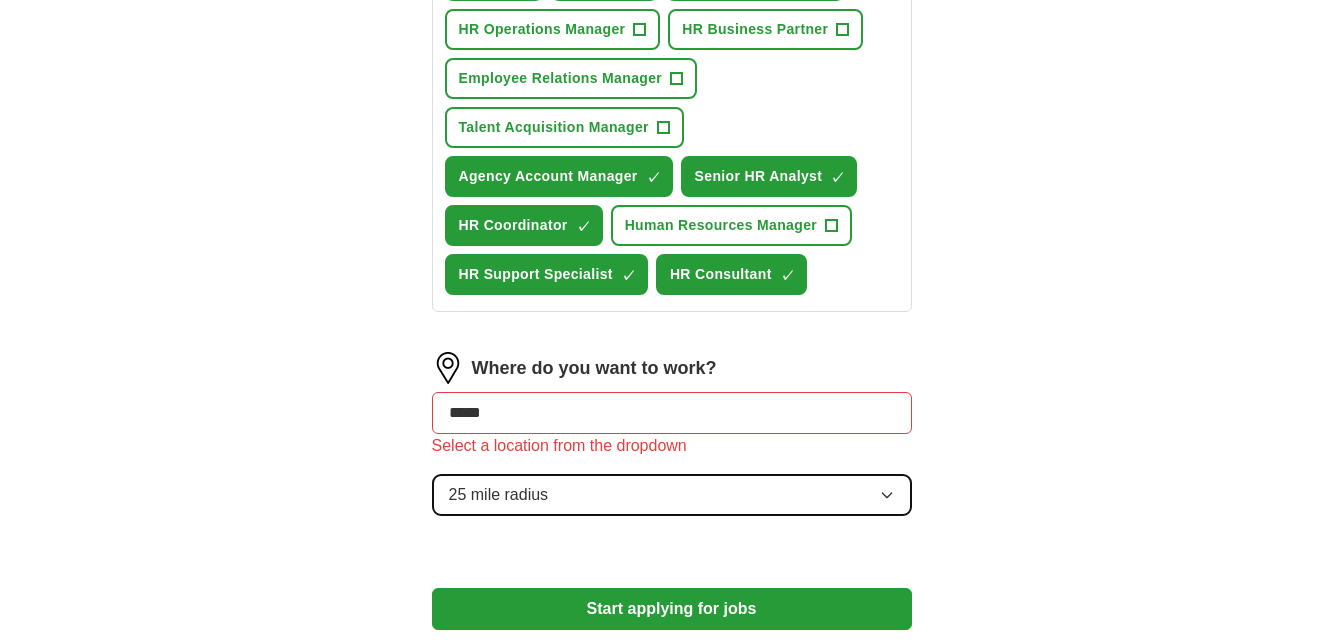 click on "25 mile radius" at bounding box center (672, 495) 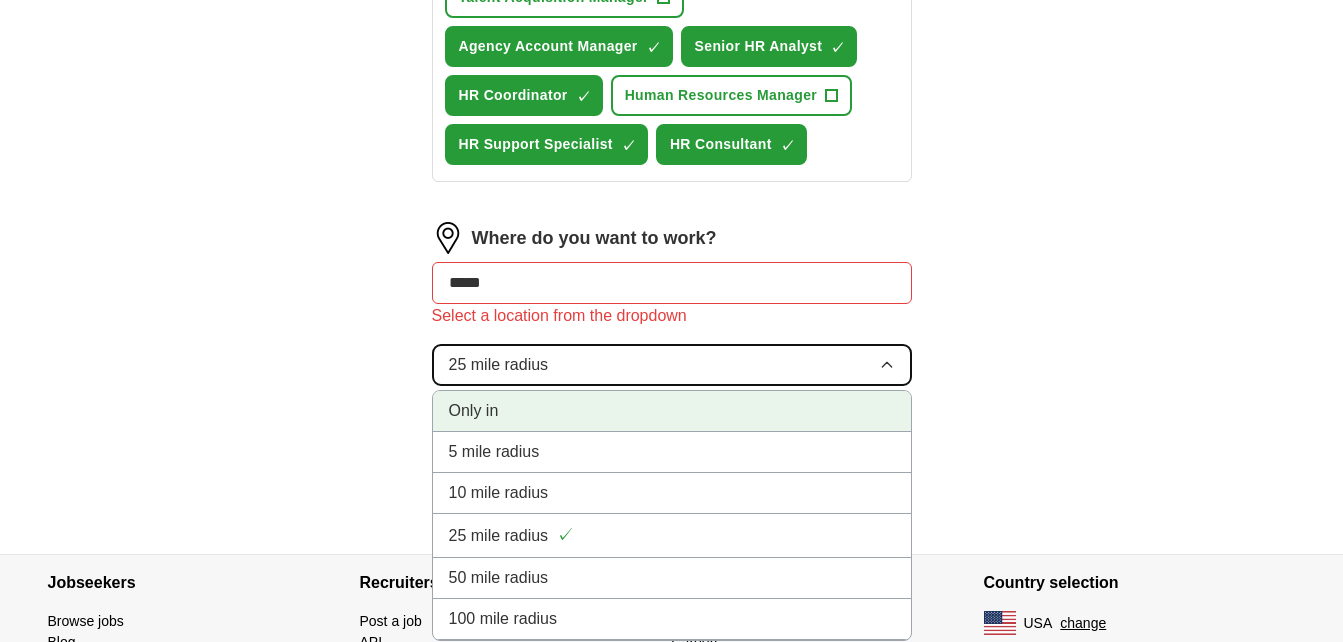 scroll, scrollTop: 1043, scrollLeft: 0, axis: vertical 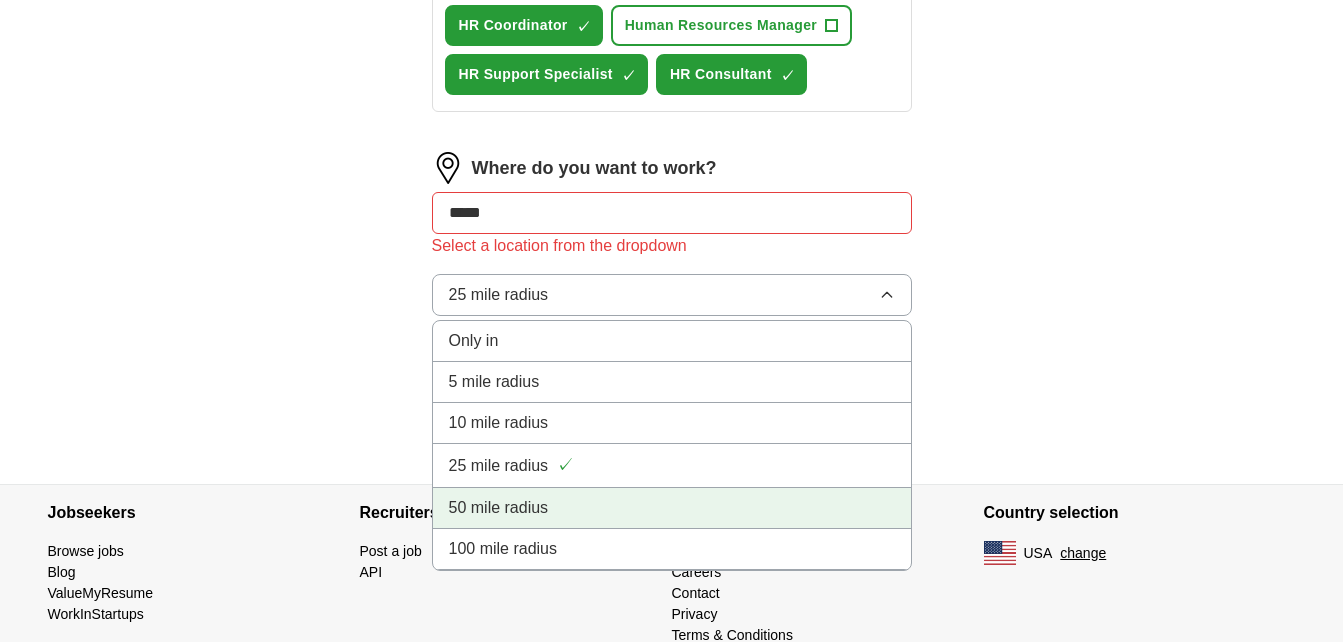 click on "50 mile radius" at bounding box center [672, 508] 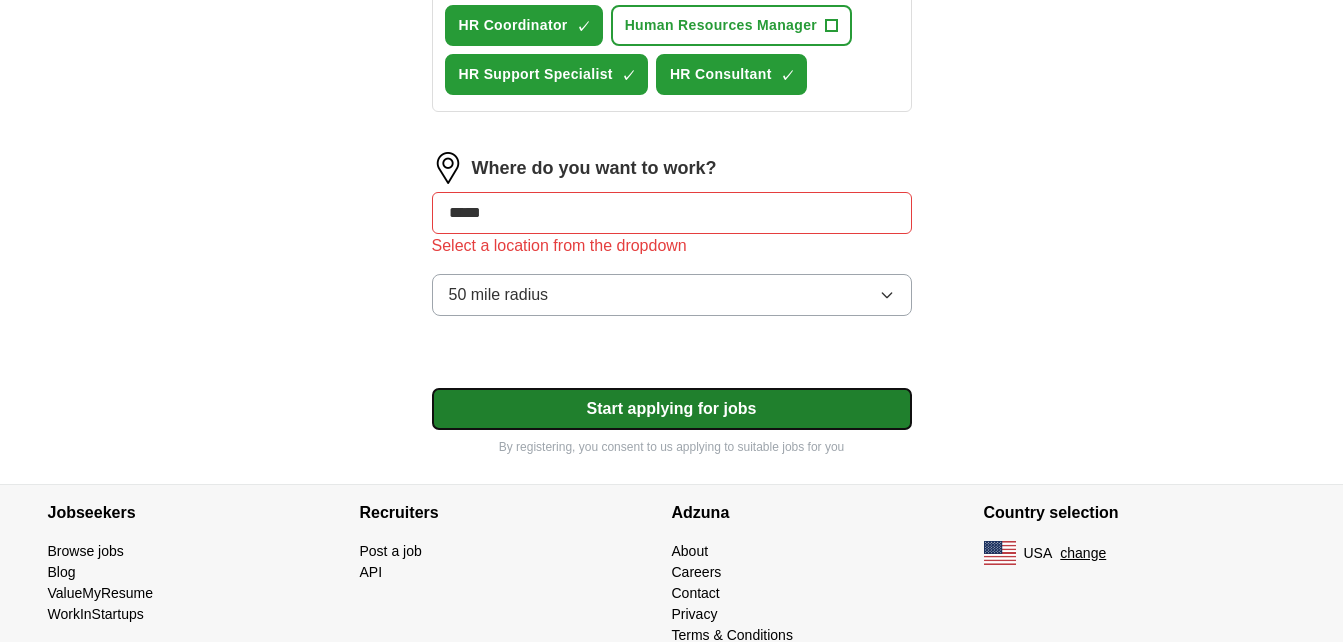 click on "Start applying for jobs" at bounding box center (672, 409) 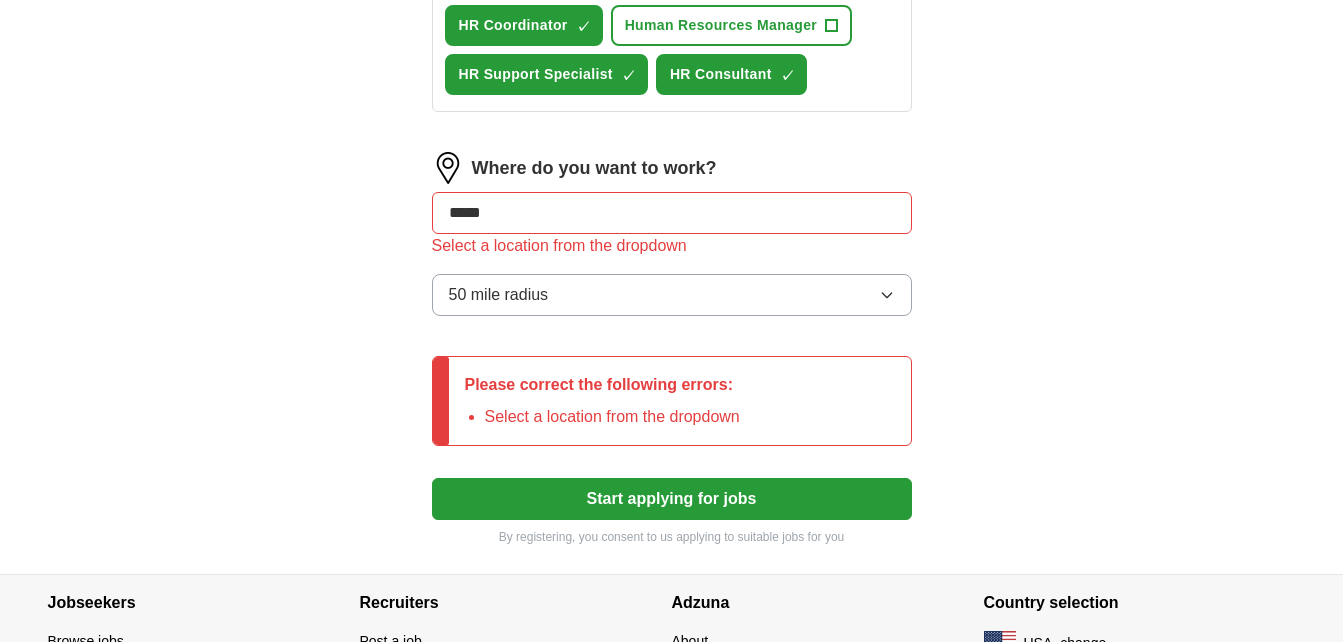click on "*****" at bounding box center (672, 213) 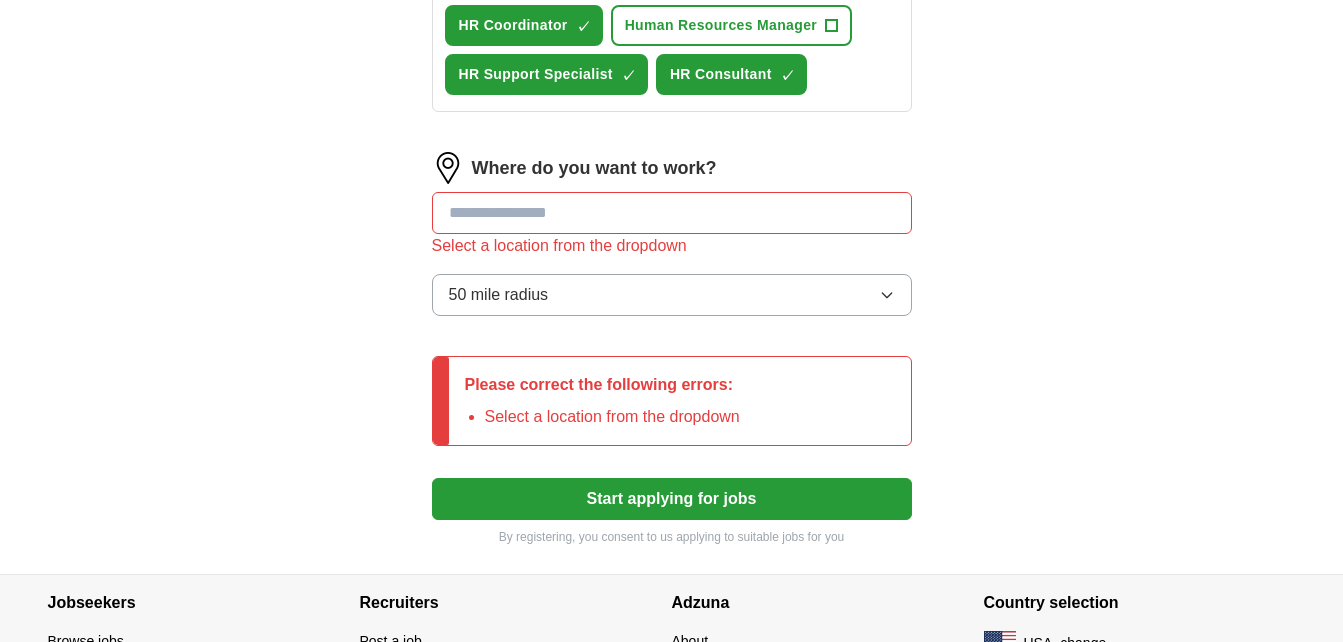 click at bounding box center (448, 168) 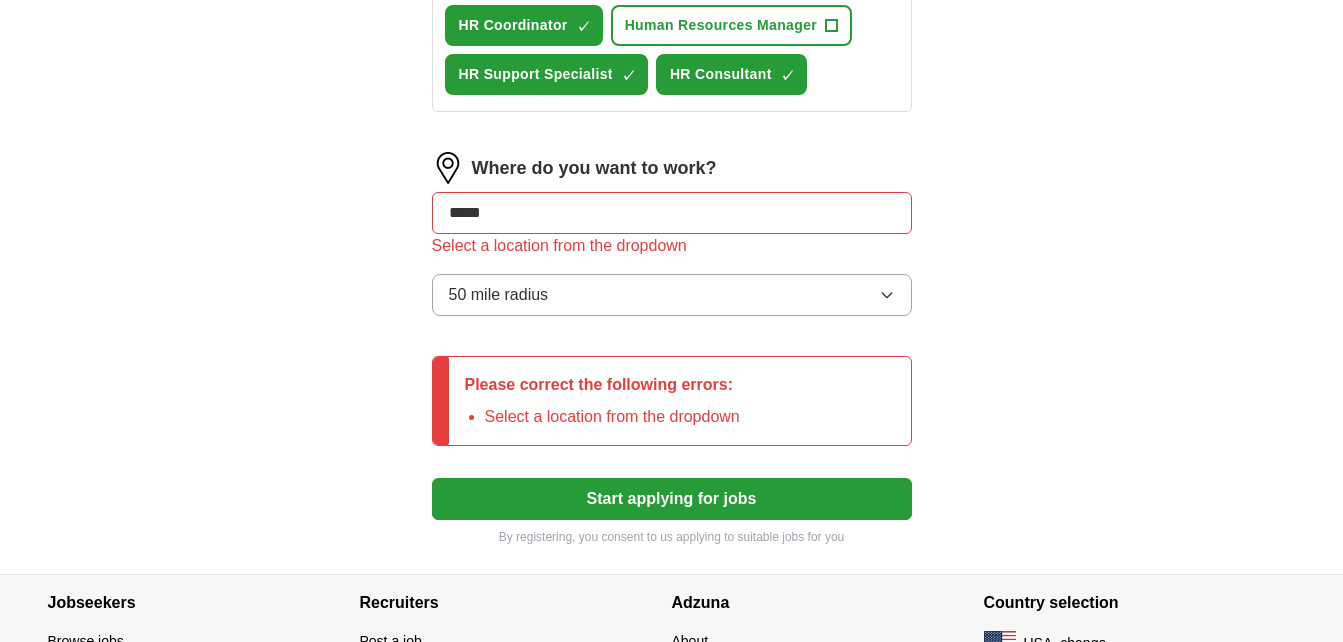 click on "Start applying for jobs" at bounding box center [672, 499] 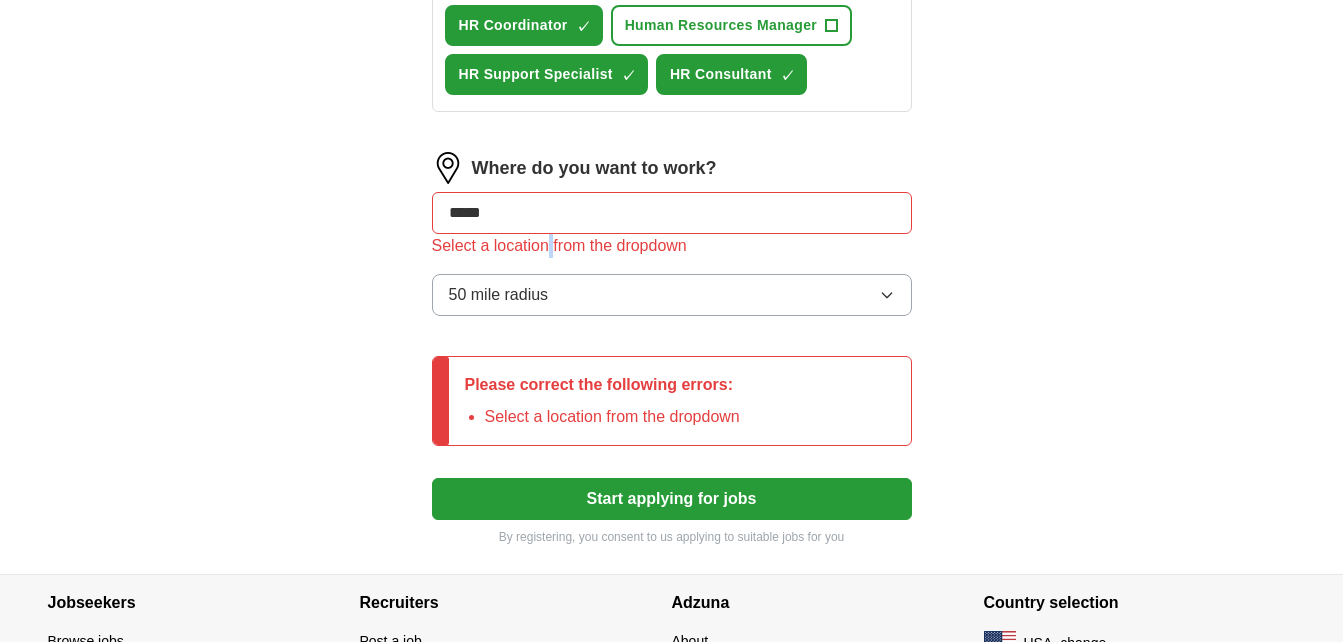 click on "Select a location from the dropdown" at bounding box center [672, 246] 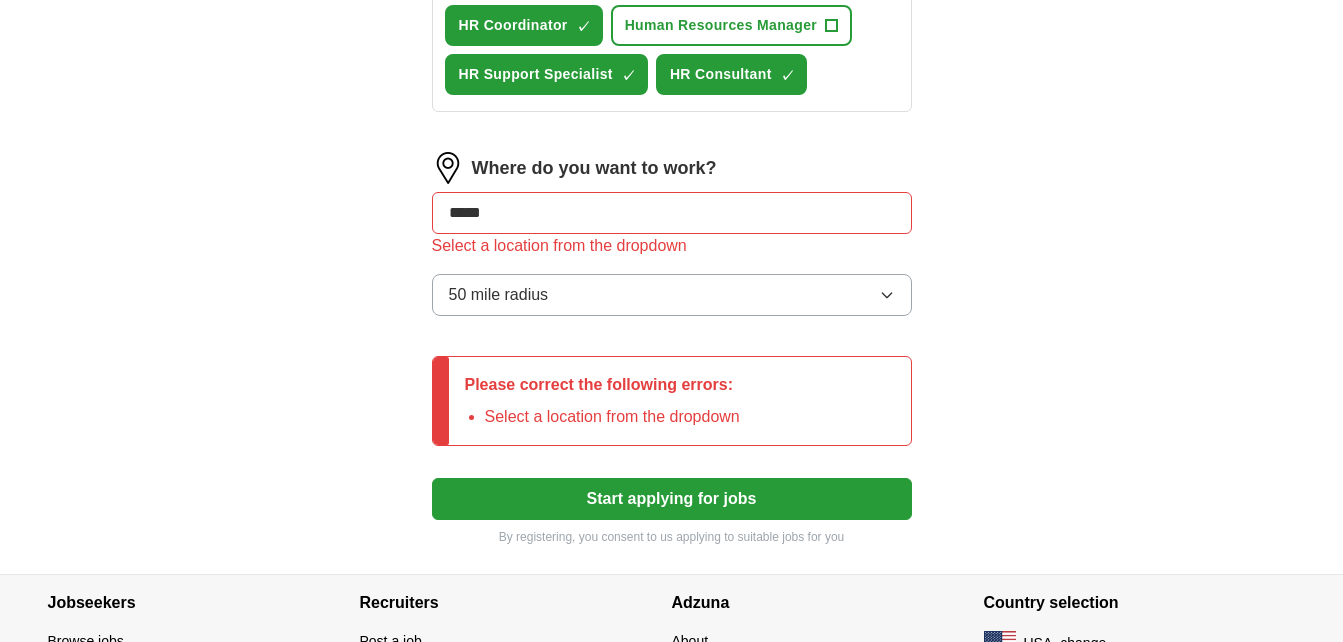 click on "Select a location from the dropdown" at bounding box center (672, 246) 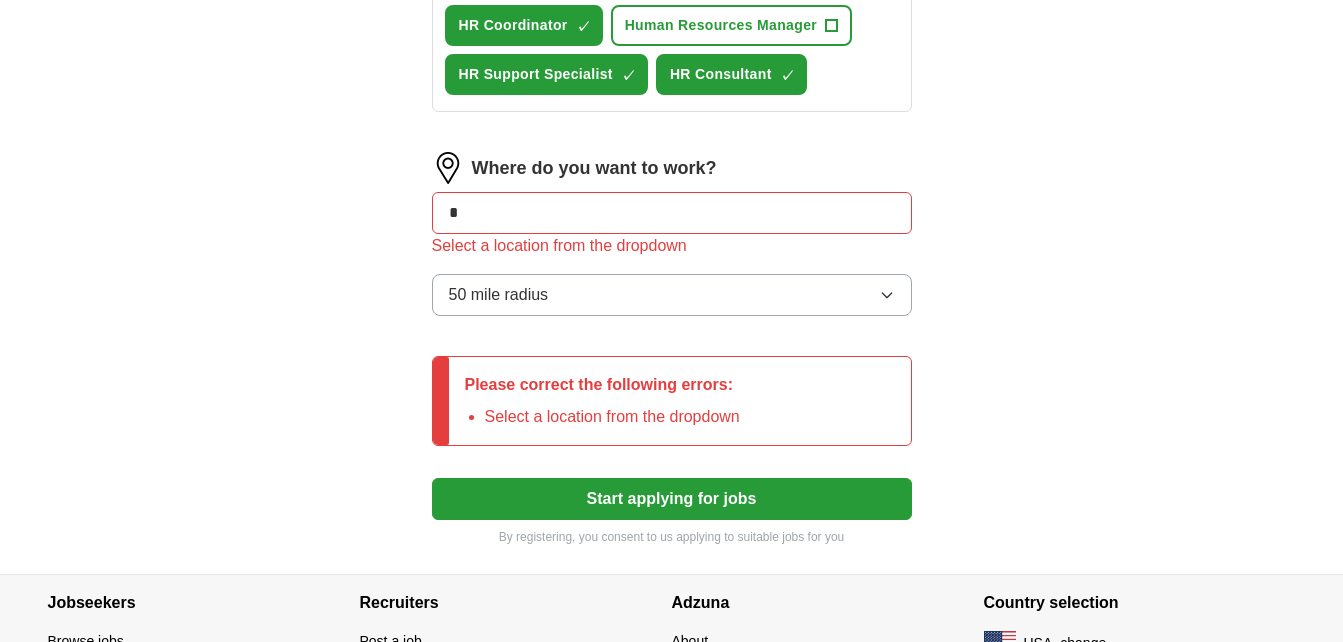 type on "*" 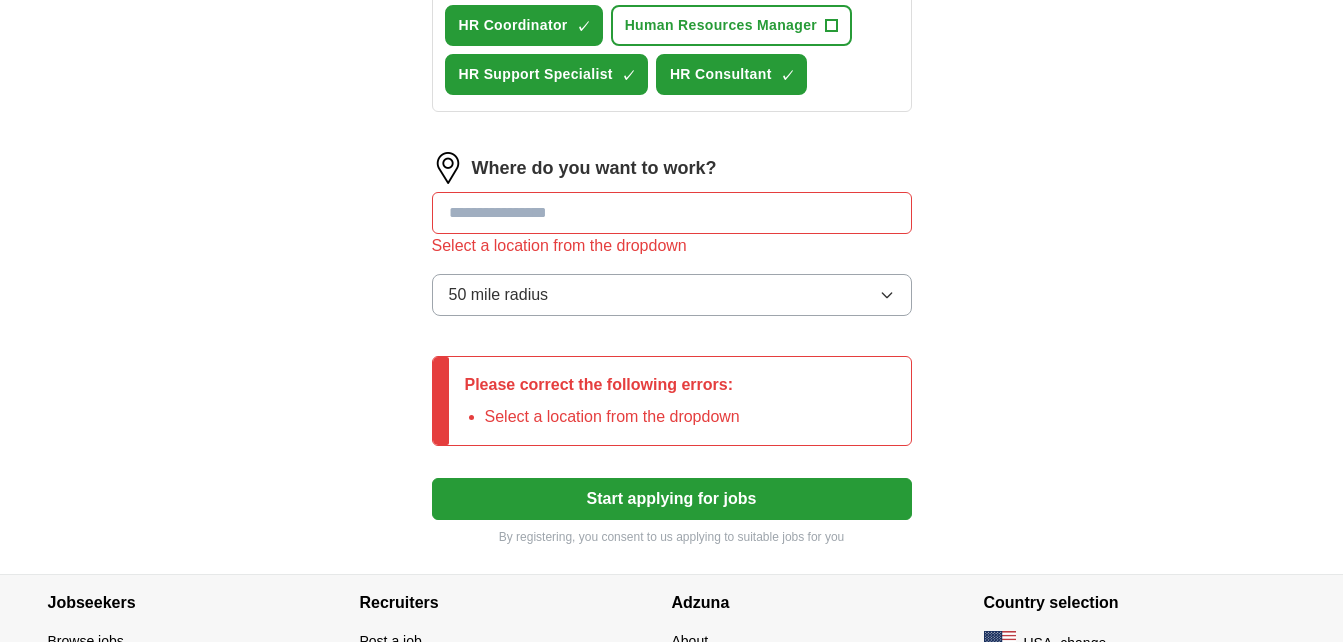 click at bounding box center [672, 213] 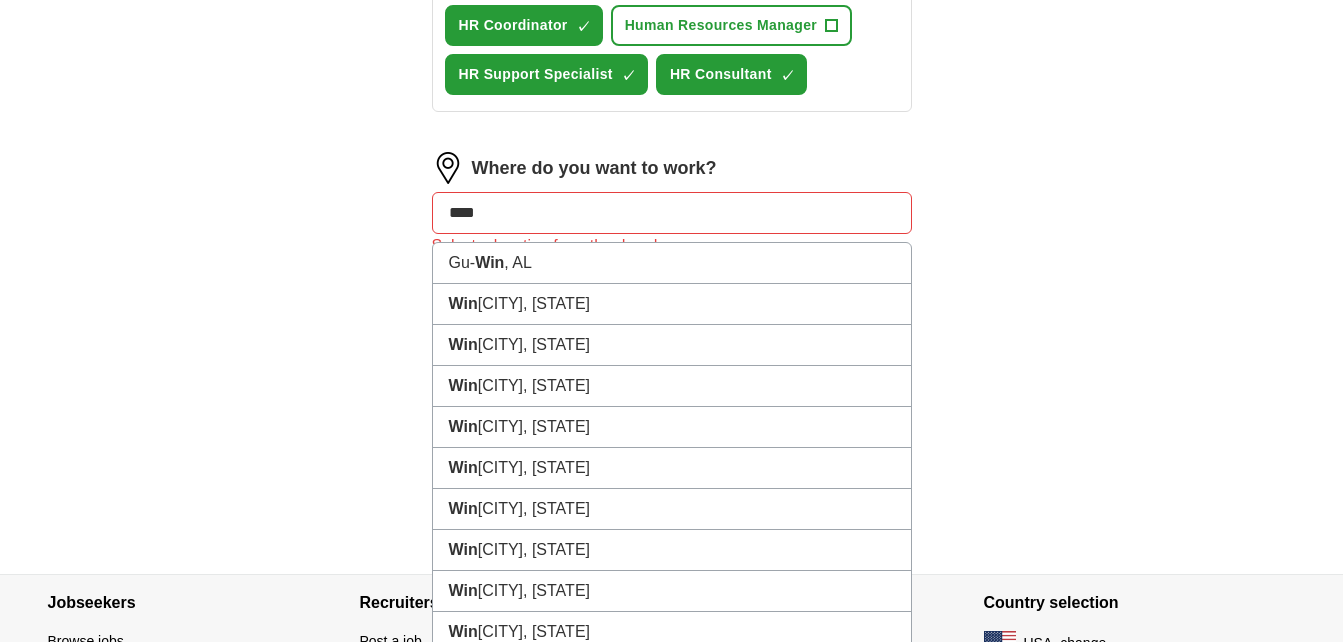 type on "*****" 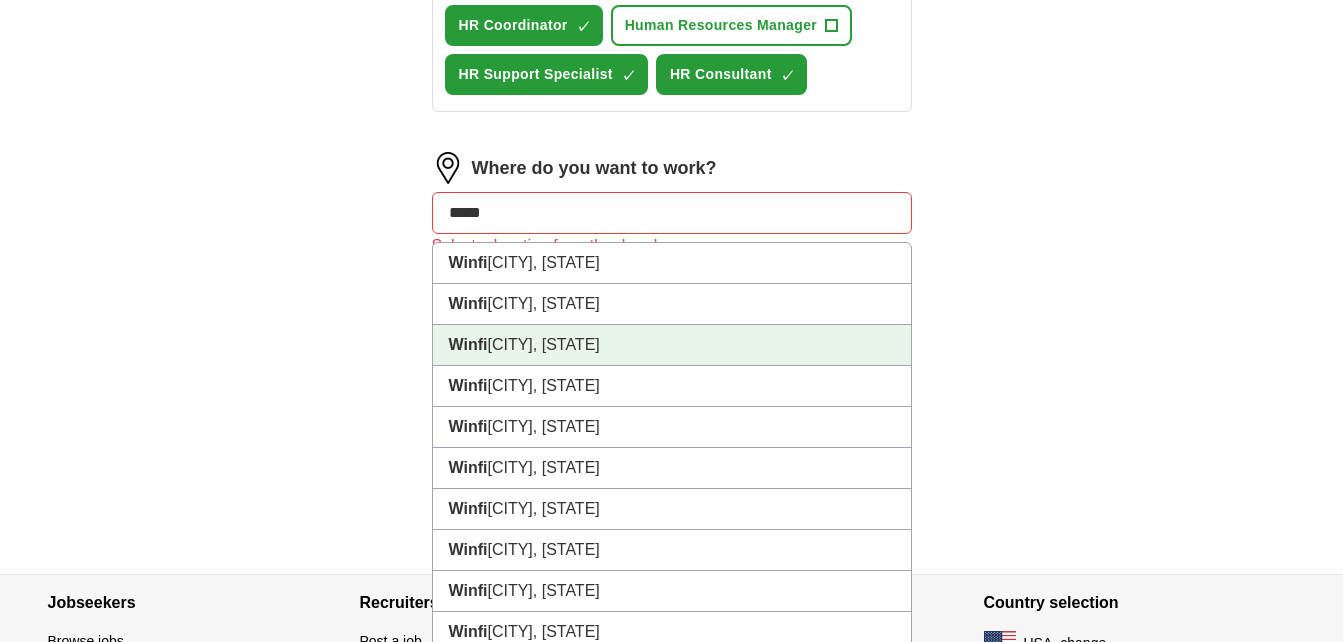 click on "[CITY], [STATE]" at bounding box center (672, 345) 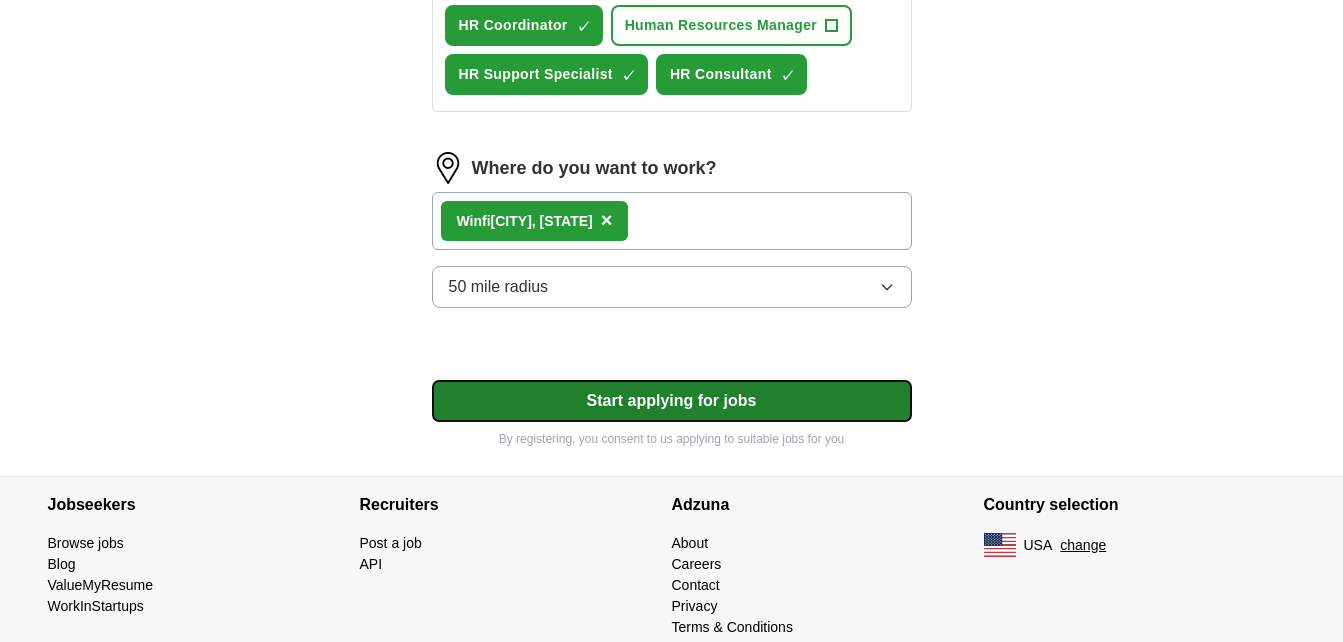 click on "Start applying for jobs" at bounding box center [672, 401] 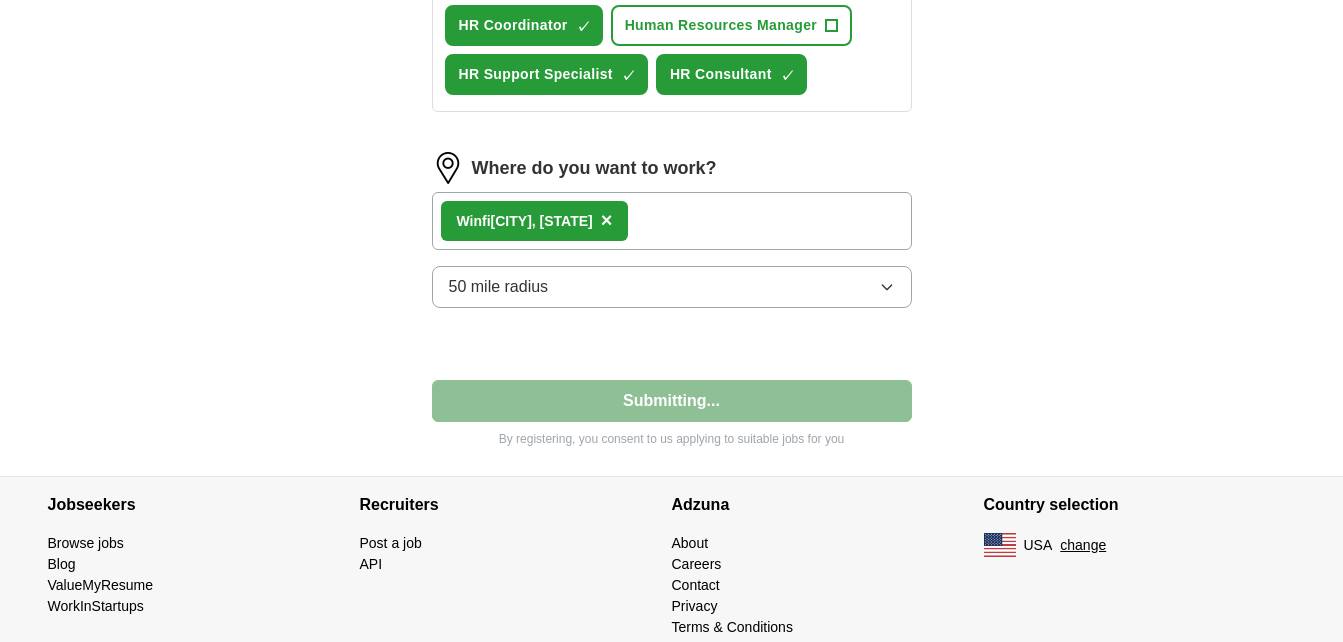 select on "**" 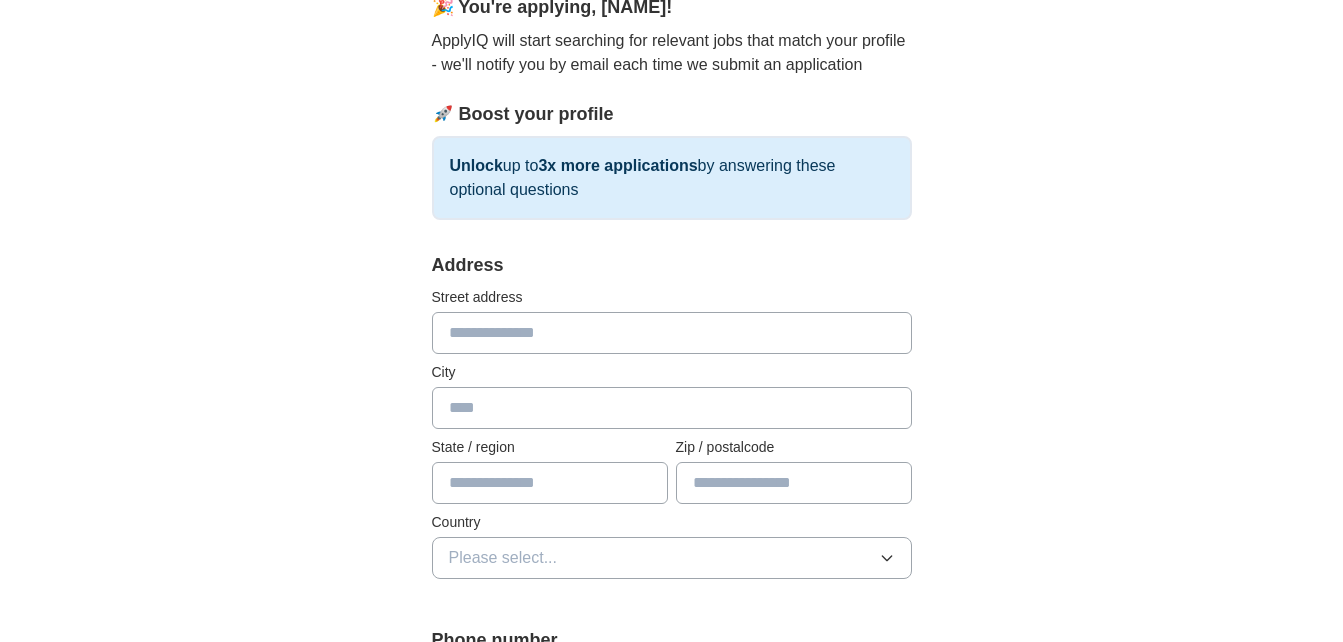 scroll, scrollTop: 200, scrollLeft: 0, axis: vertical 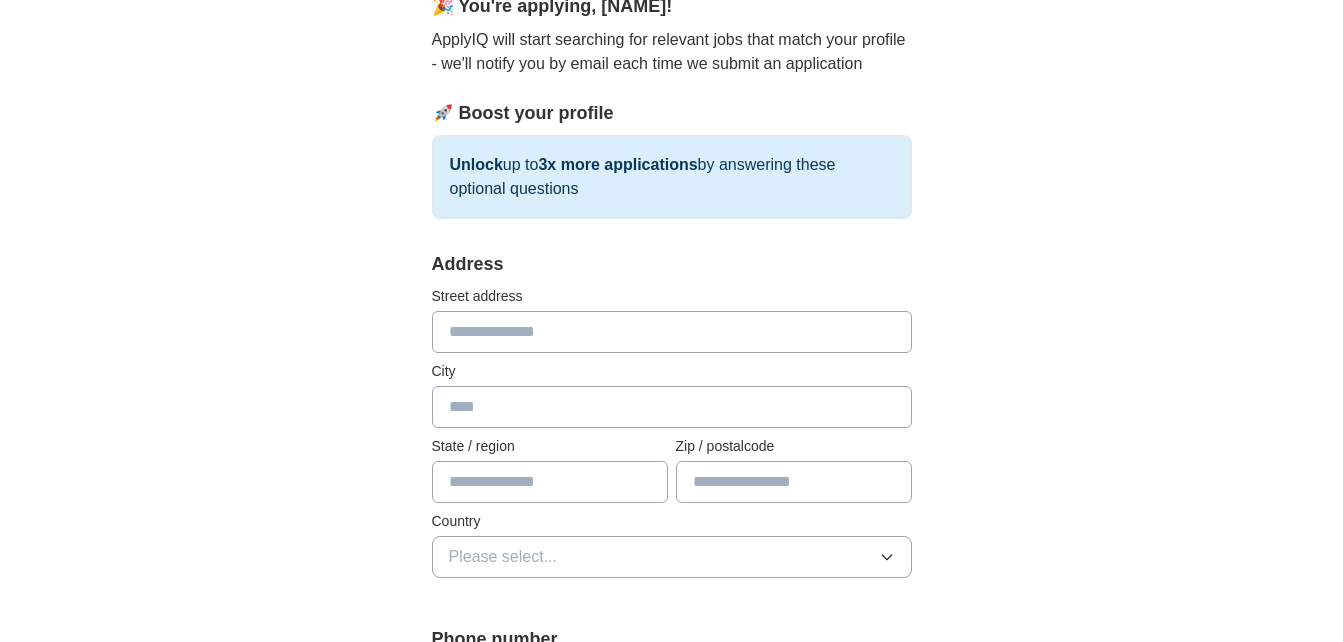 click at bounding box center [672, 332] 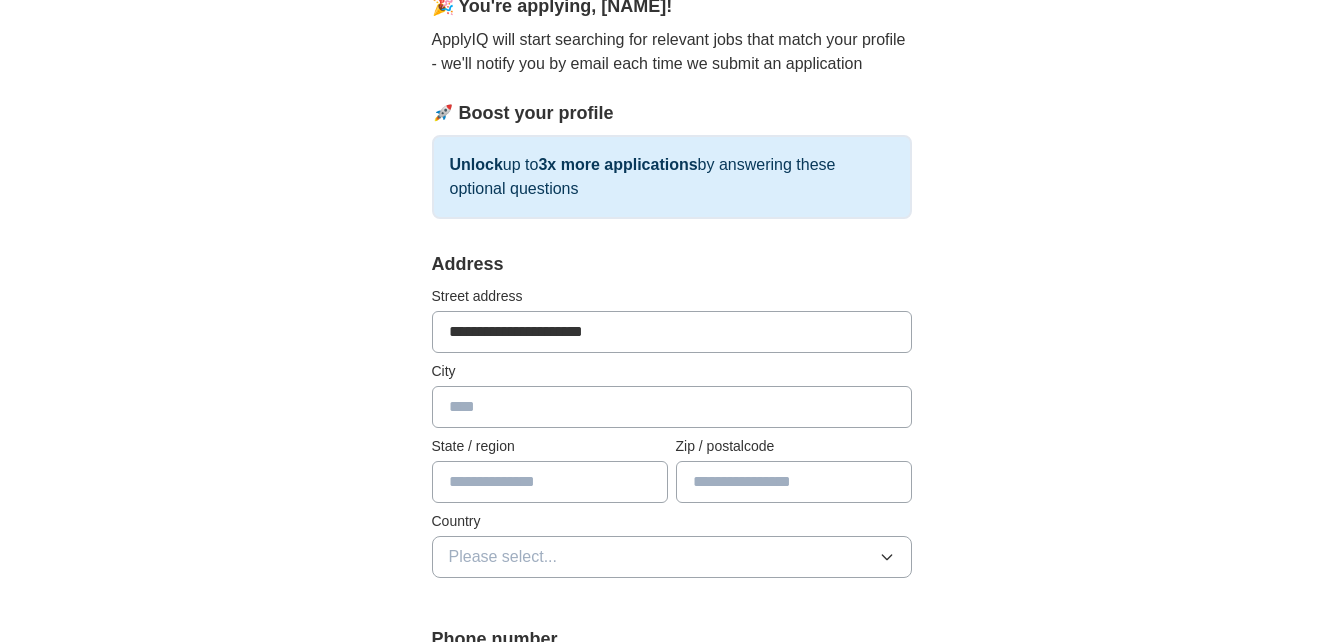 type on "********" 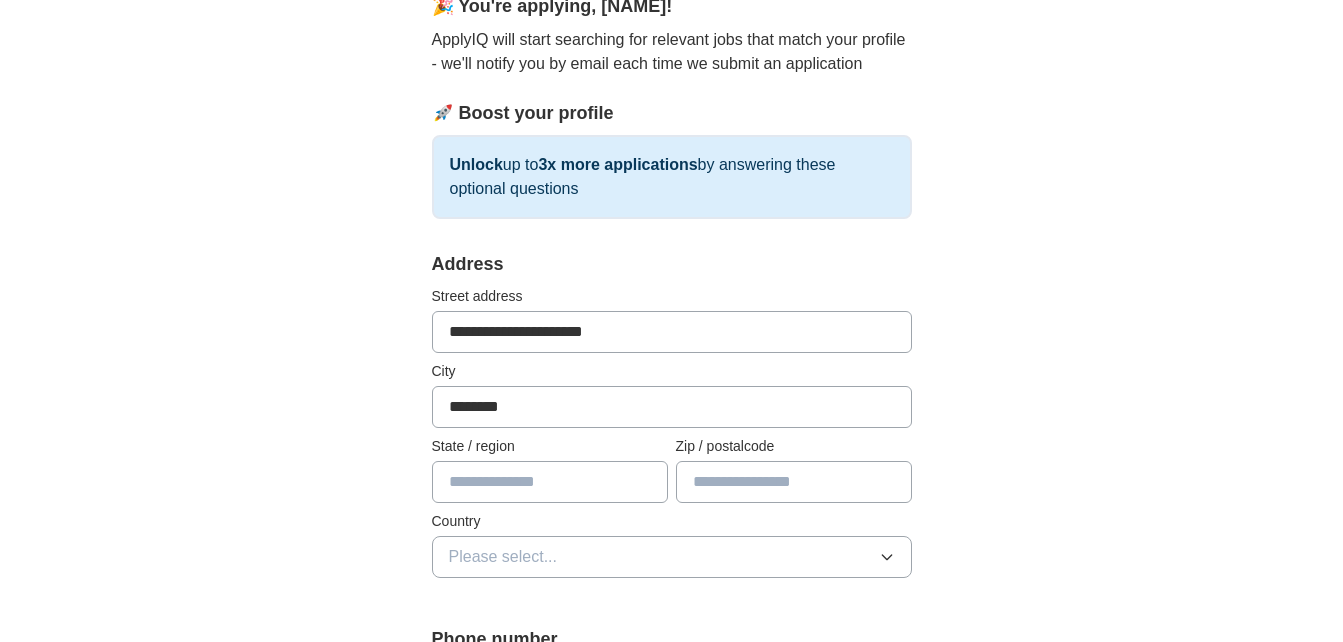 type on "**" 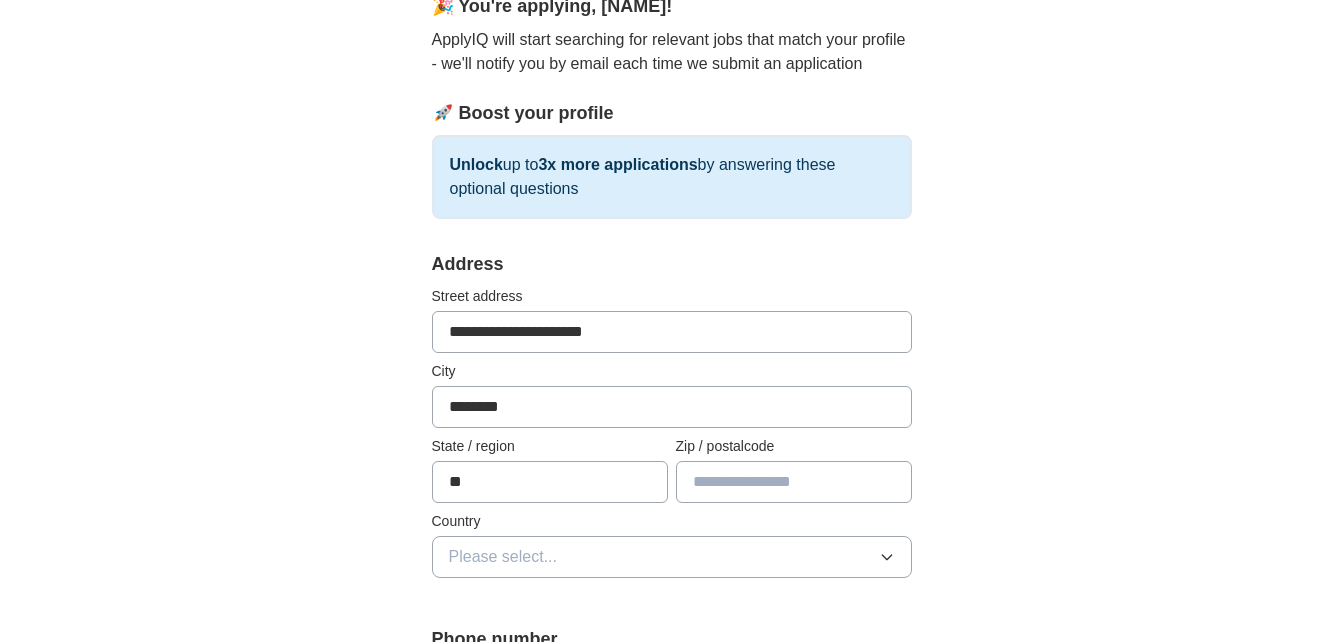 type on "*****" 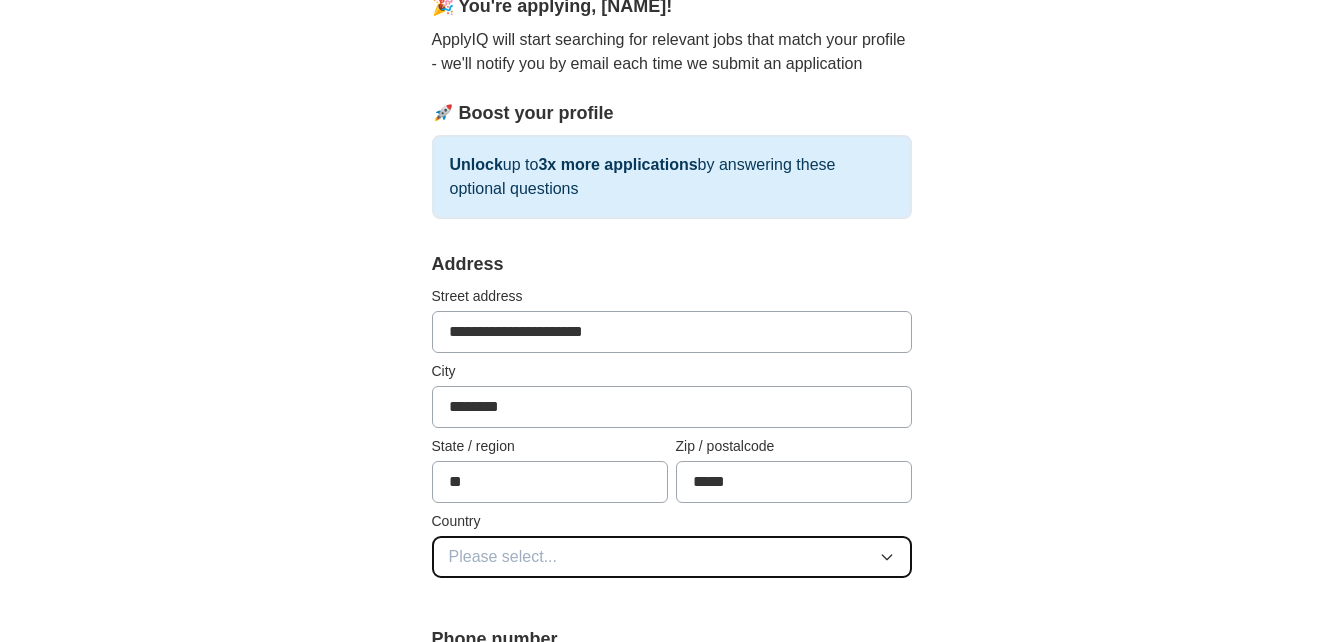 click on "Please select..." at bounding box center (672, 557) 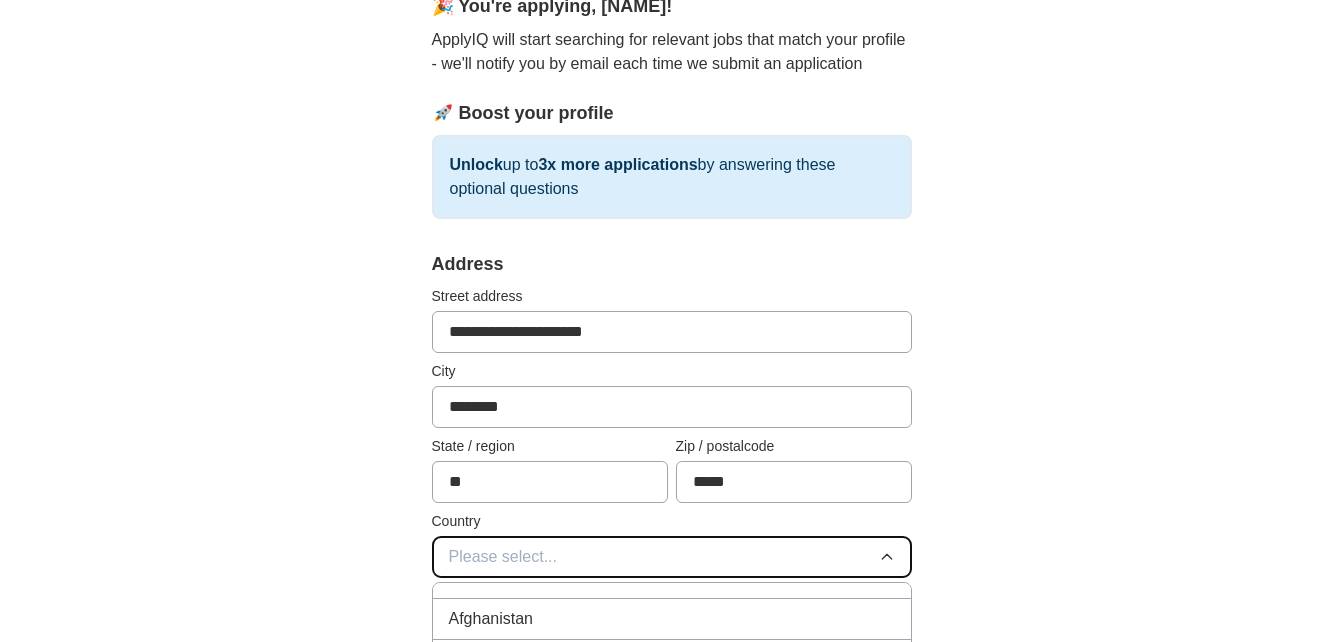 scroll, scrollTop: 0, scrollLeft: 0, axis: both 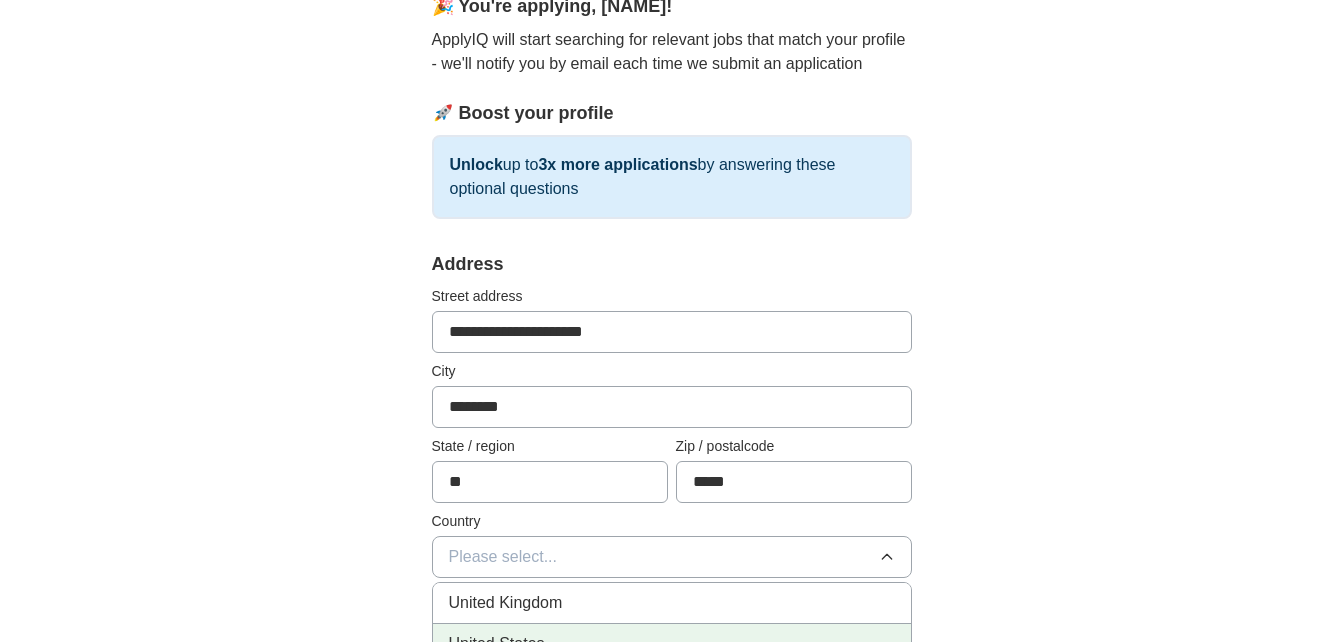 click on "United States" at bounding box center [672, 644] 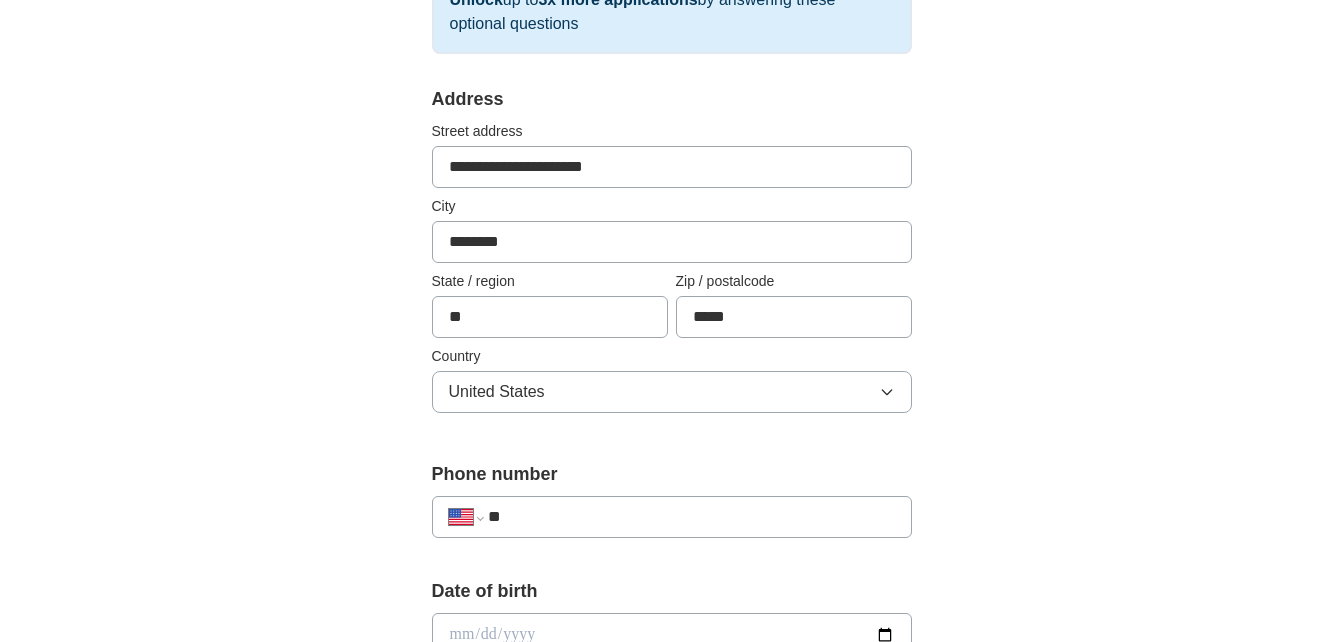 scroll, scrollTop: 500, scrollLeft: 0, axis: vertical 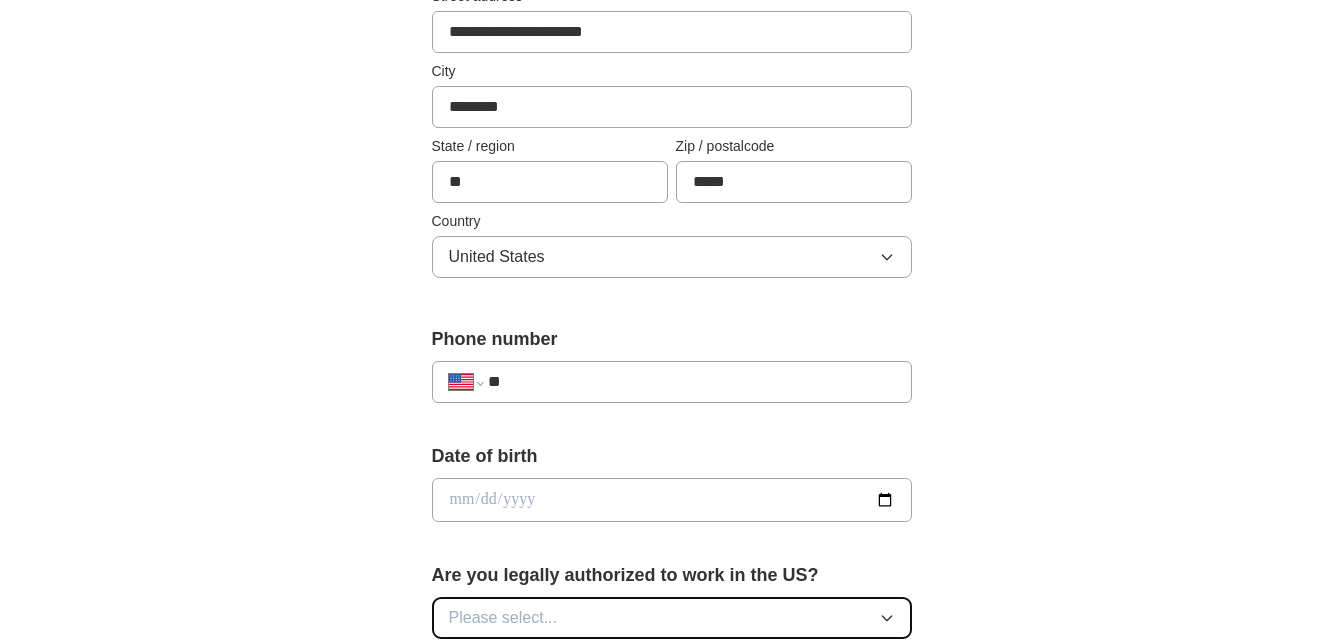 click on "Please select..." at bounding box center (672, 618) 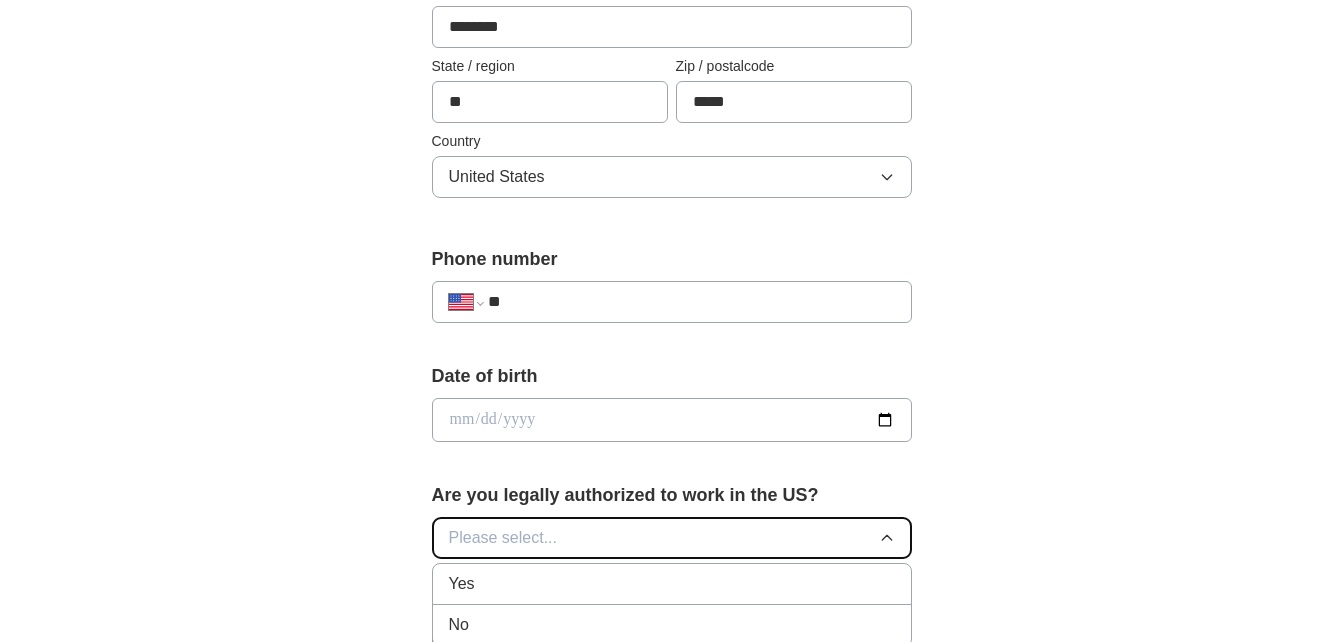 scroll, scrollTop: 700, scrollLeft: 0, axis: vertical 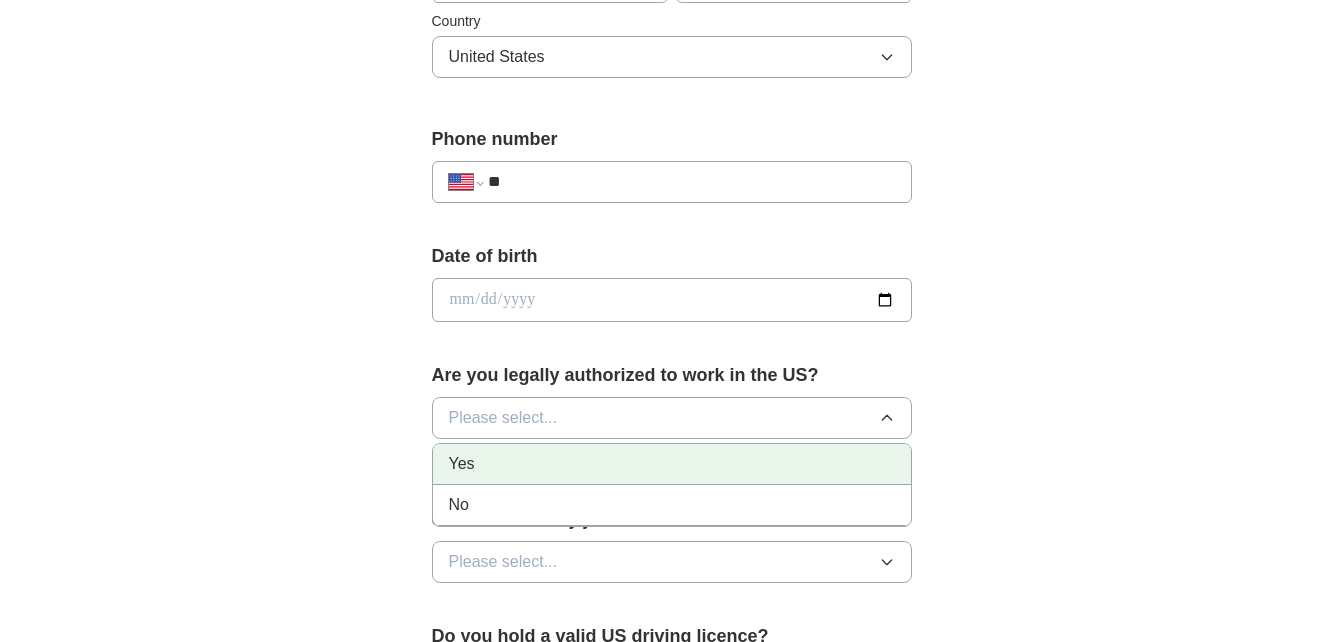 click on "Yes" at bounding box center [672, 464] 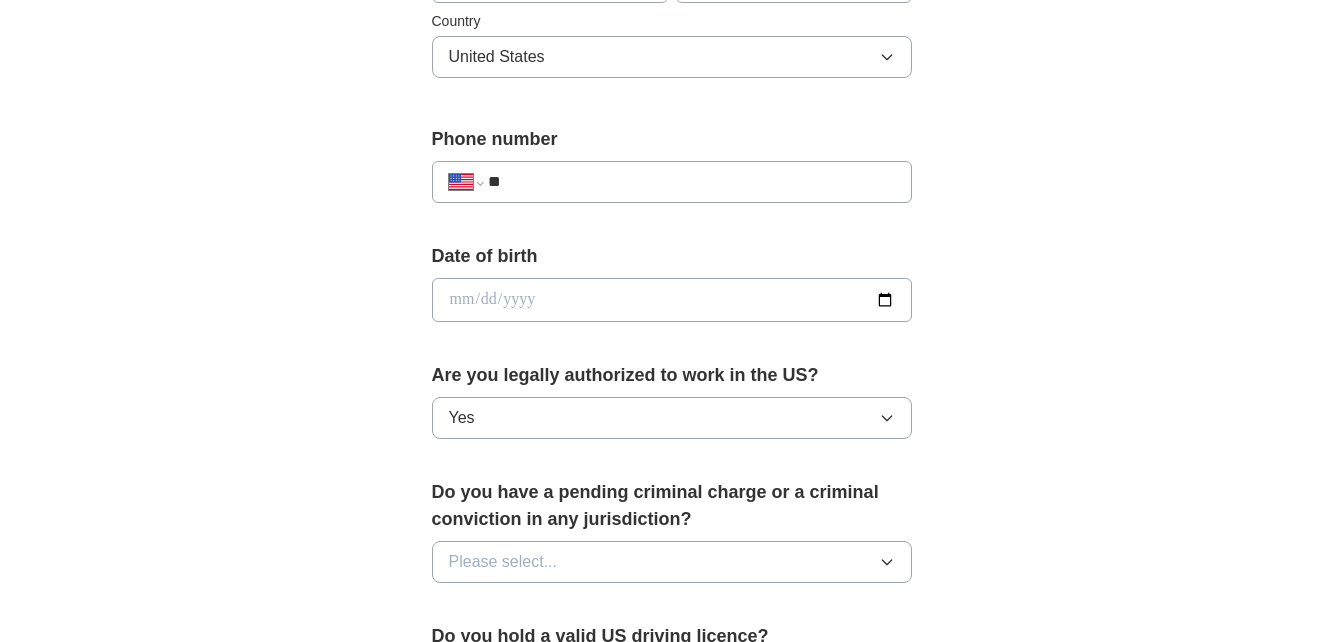 scroll, scrollTop: 800, scrollLeft: 0, axis: vertical 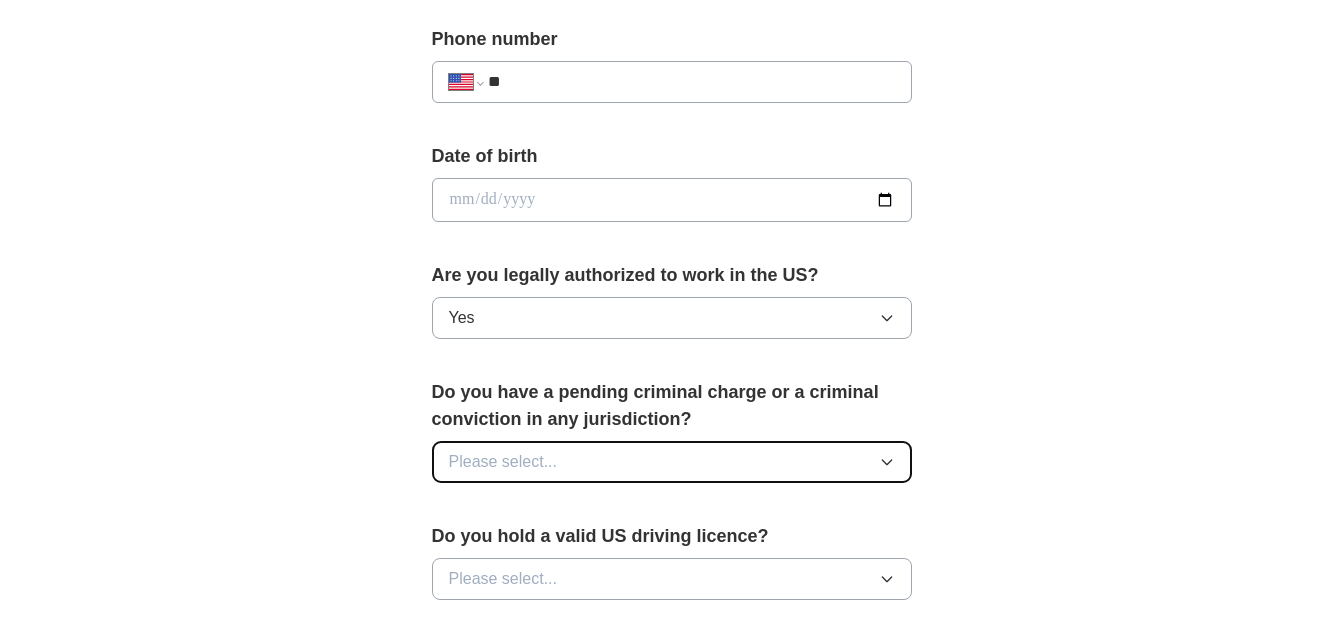 click on "Please select..." at bounding box center (672, 462) 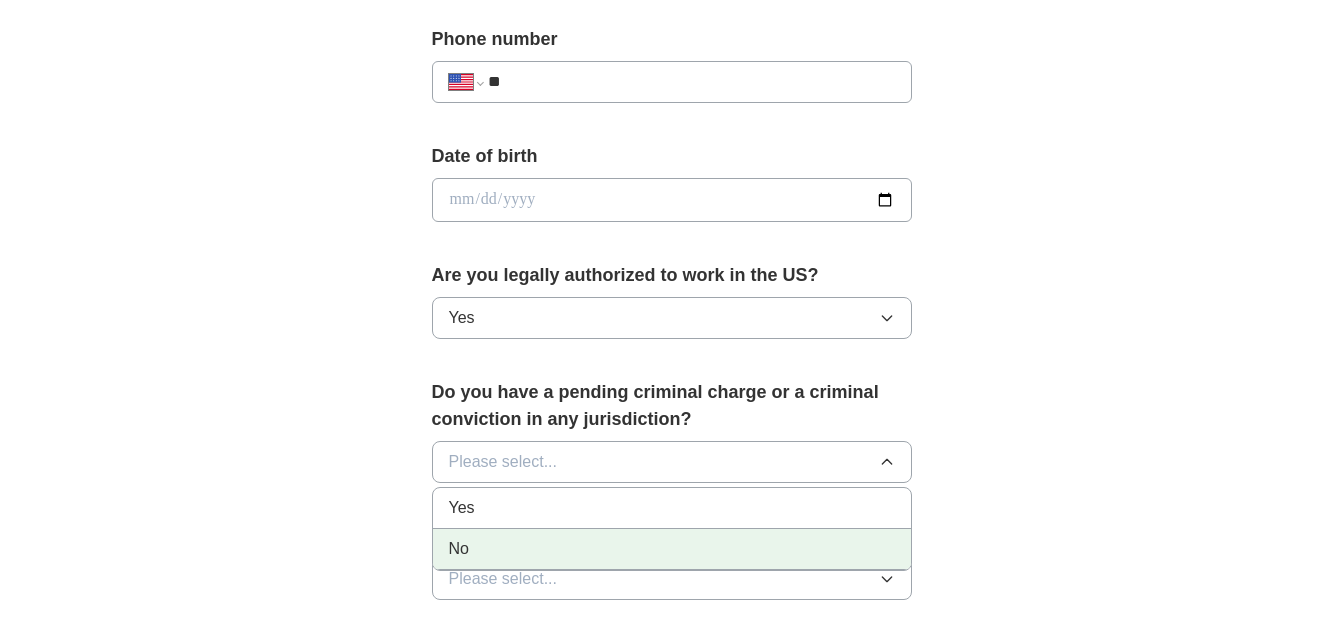 click on "No" at bounding box center [672, 549] 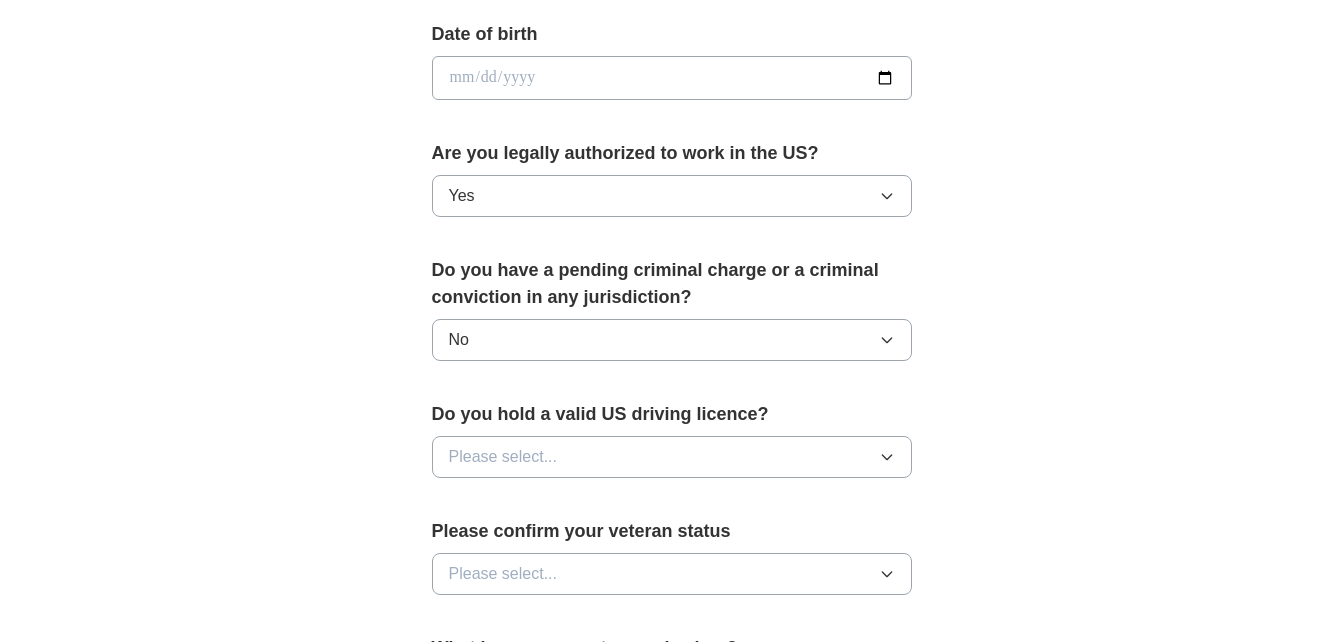scroll, scrollTop: 1000, scrollLeft: 0, axis: vertical 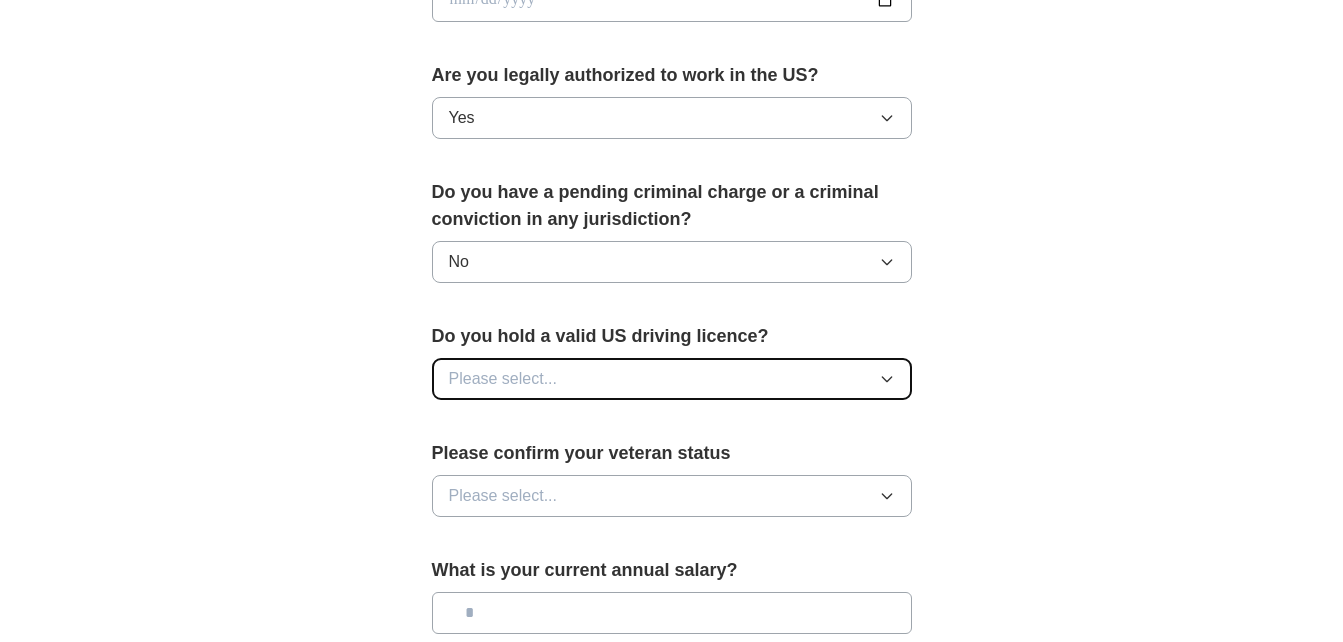 click on "Please select..." at bounding box center (672, 379) 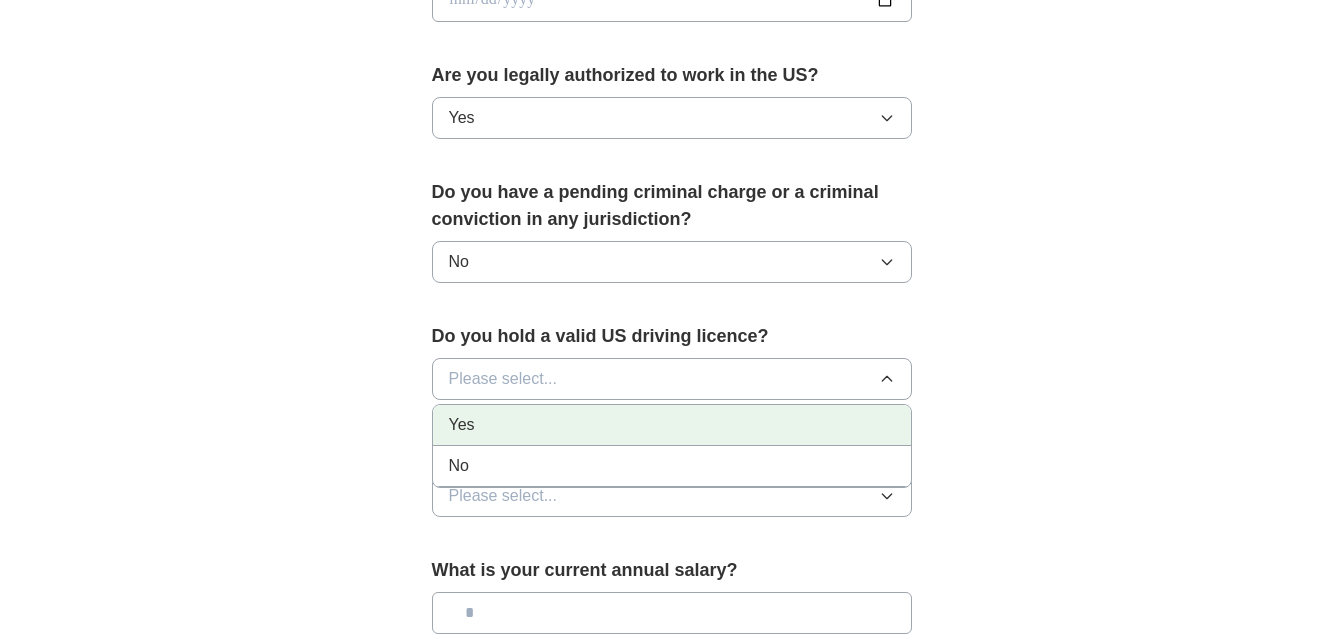 click on "Yes" at bounding box center [672, 425] 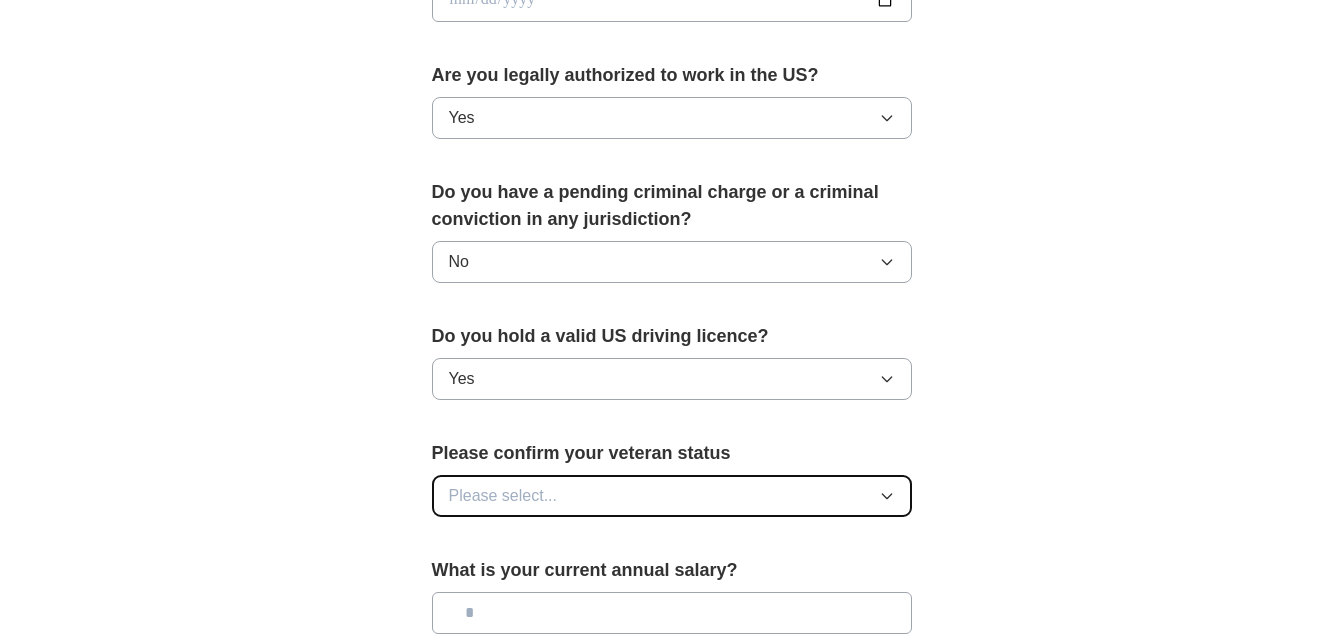 click on "Please select..." at bounding box center [672, 496] 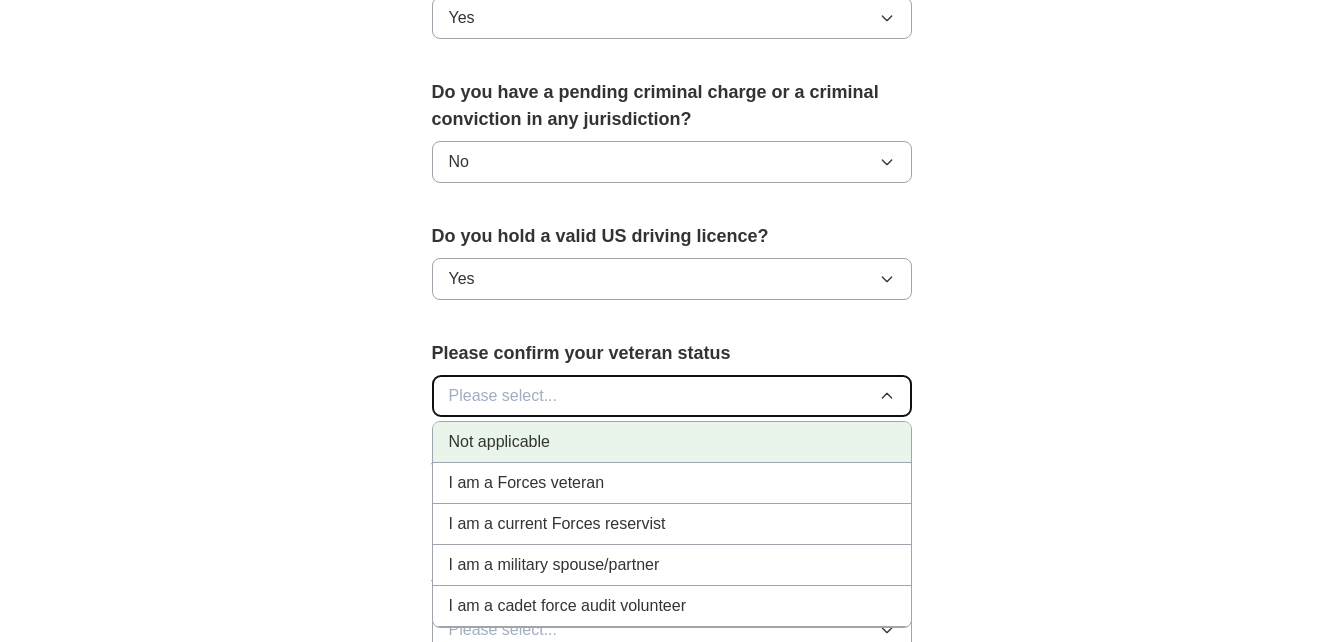 scroll, scrollTop: 1200, scrollLeft: 0, axis: vertical 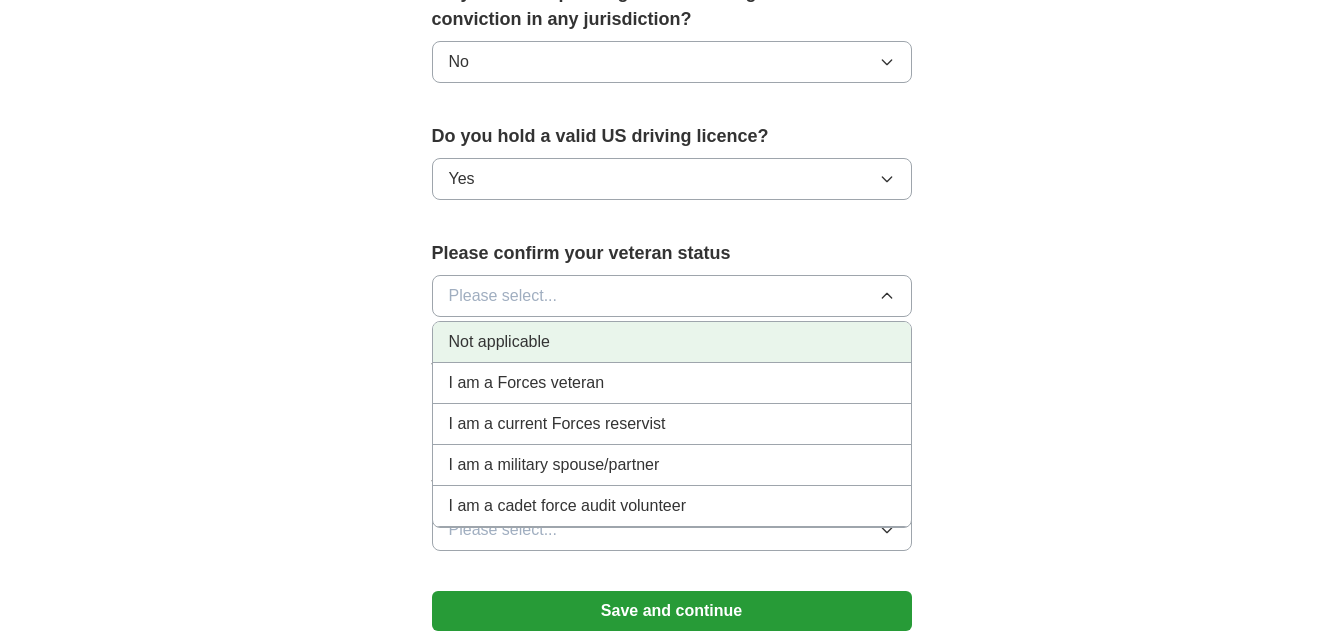 click on "Not applicable" at bounding box center (499, 342) 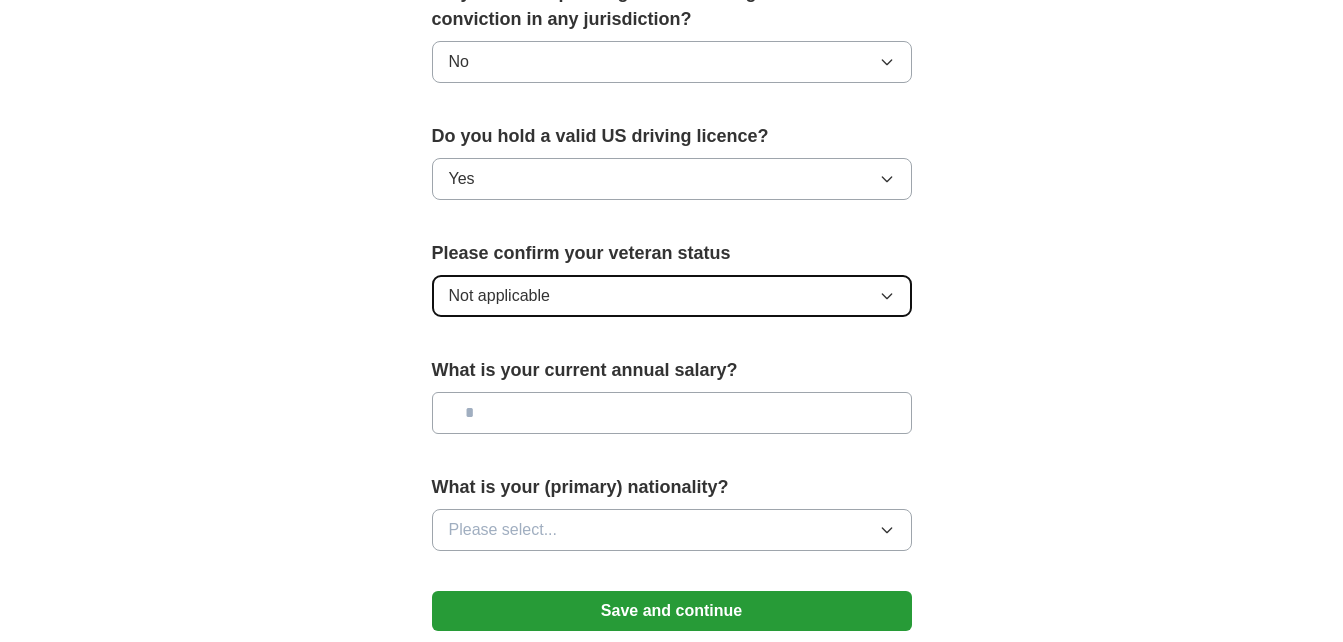 click on "Not applicable" at bounding box center (672, 296) 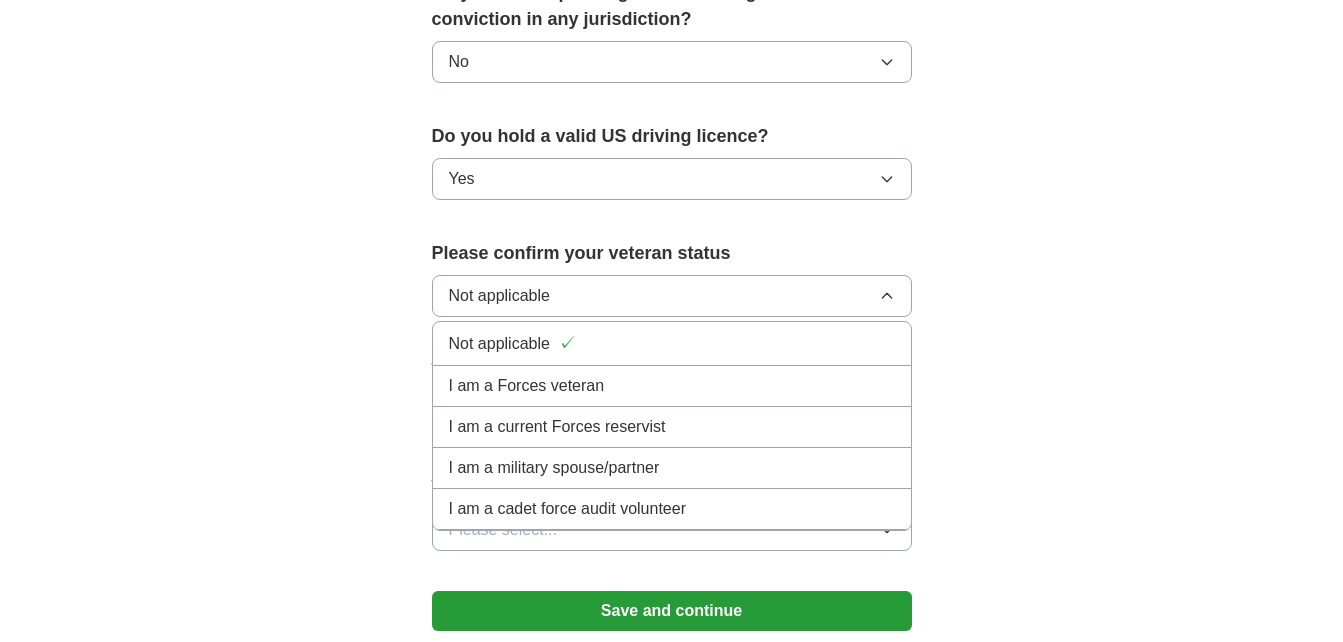 click on "ApplyIQ 🎉 You're applying , [FIRST] ! ApplyIQ will start searching for relevant jobs that match your profile - we'll notify you by email each time we submit an application 🚀 Boost your profile Unlock  up to  3x more applications  by answering these optional questions Address [STREET_ADDRESS] [CITY] [STATE] [ZIP] Country United States Phone number [PHONE]" at bounding box center [672, -244] 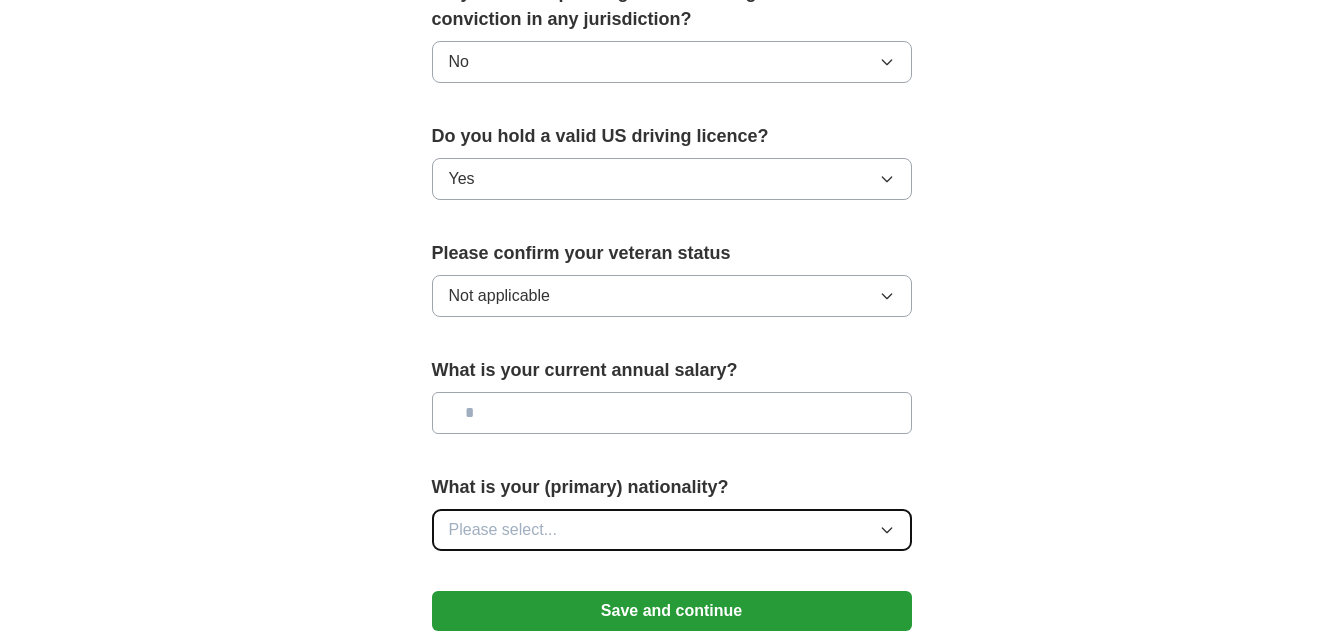 click on "Please select..." at bounding box center [672, 530] 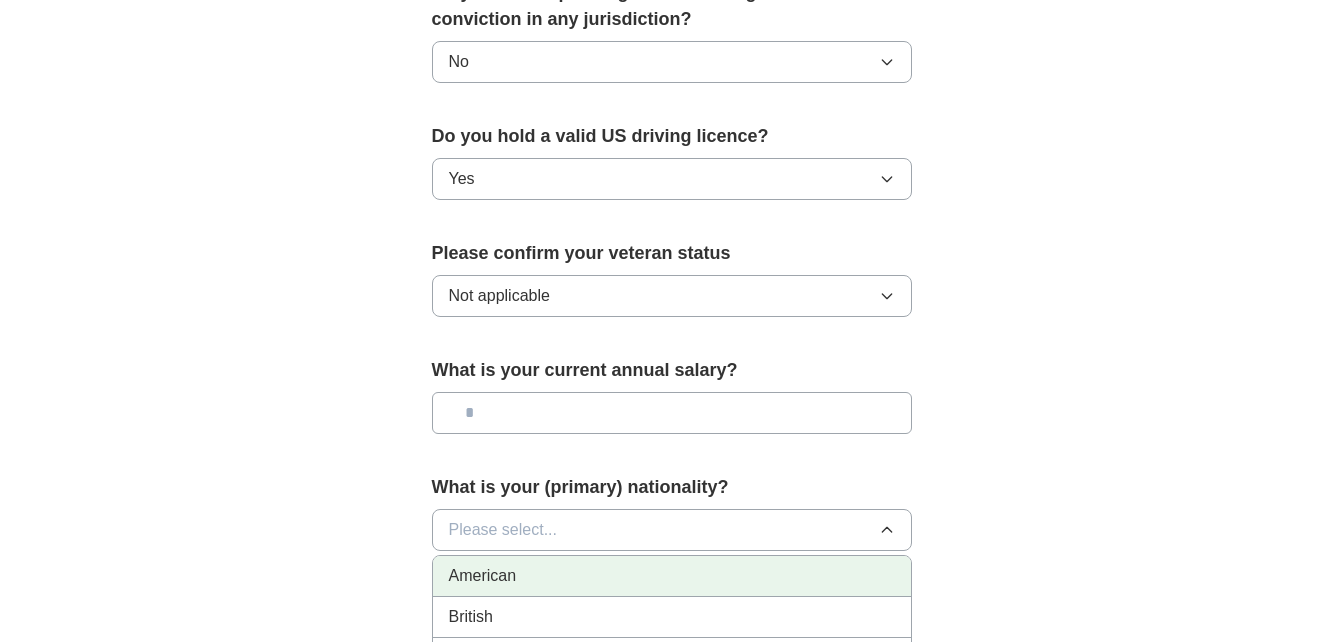 click on "American" at bounding box center (672, 576) 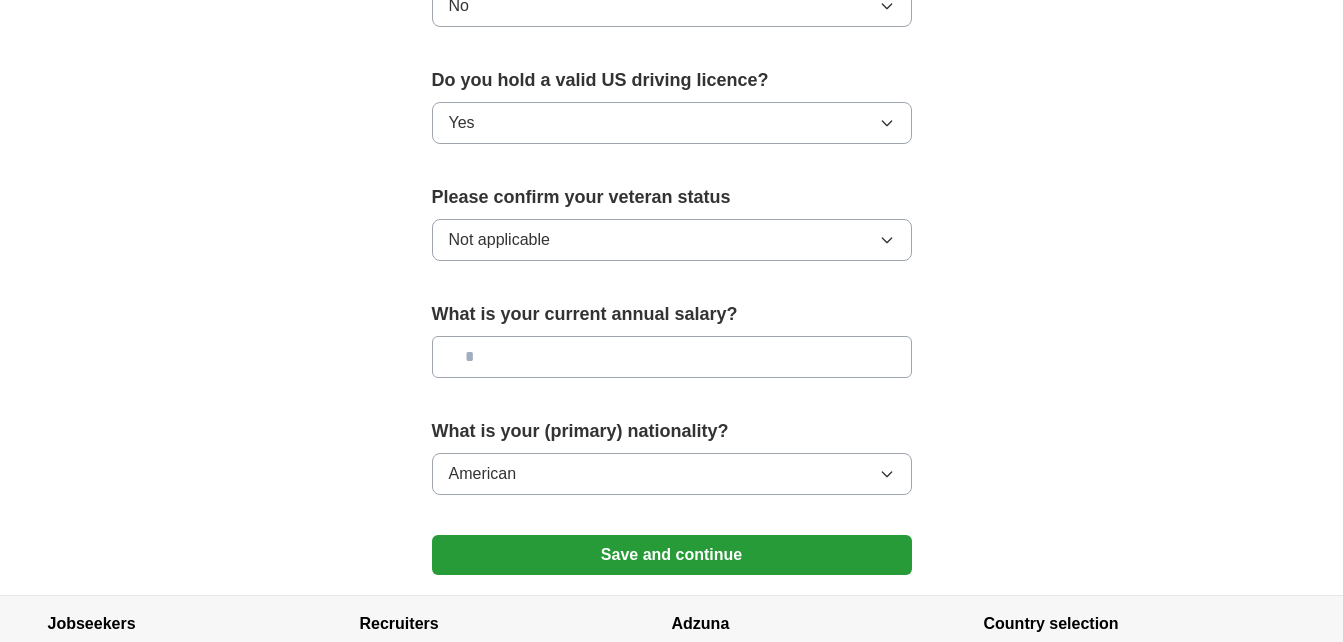 scroll, scrollTop: 1411, scrollLeft: 0, axis: vertical 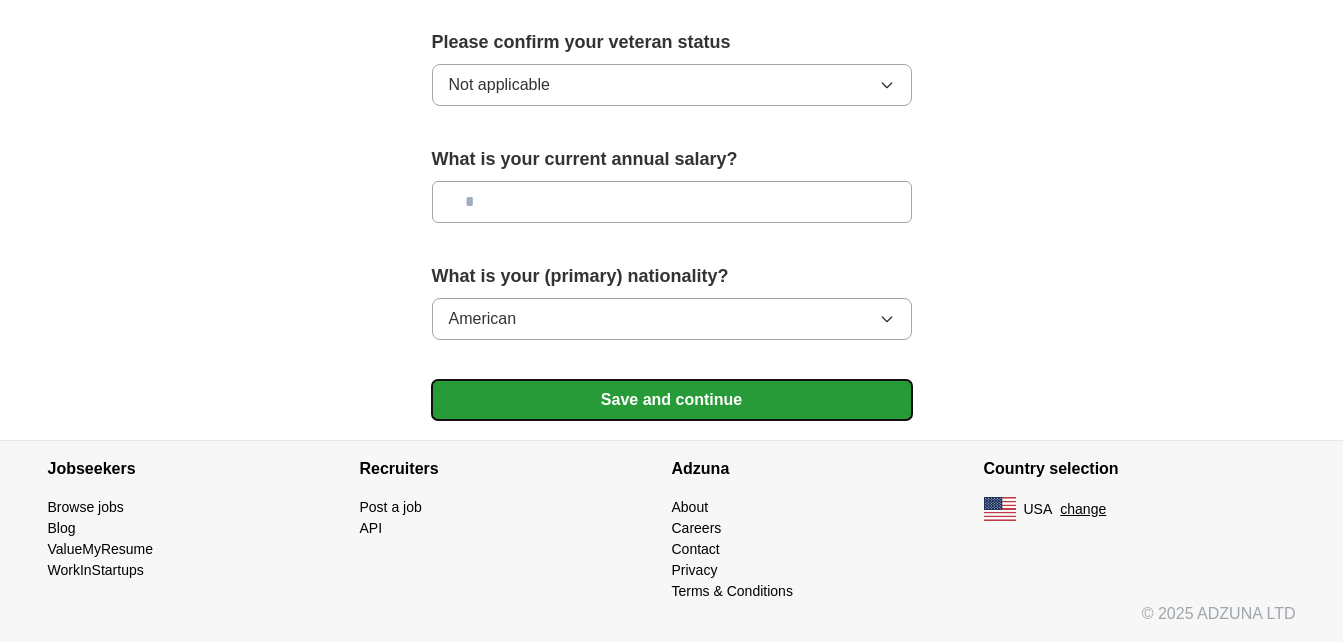 click on "Save and continue" at bounding box center (672, 400) 